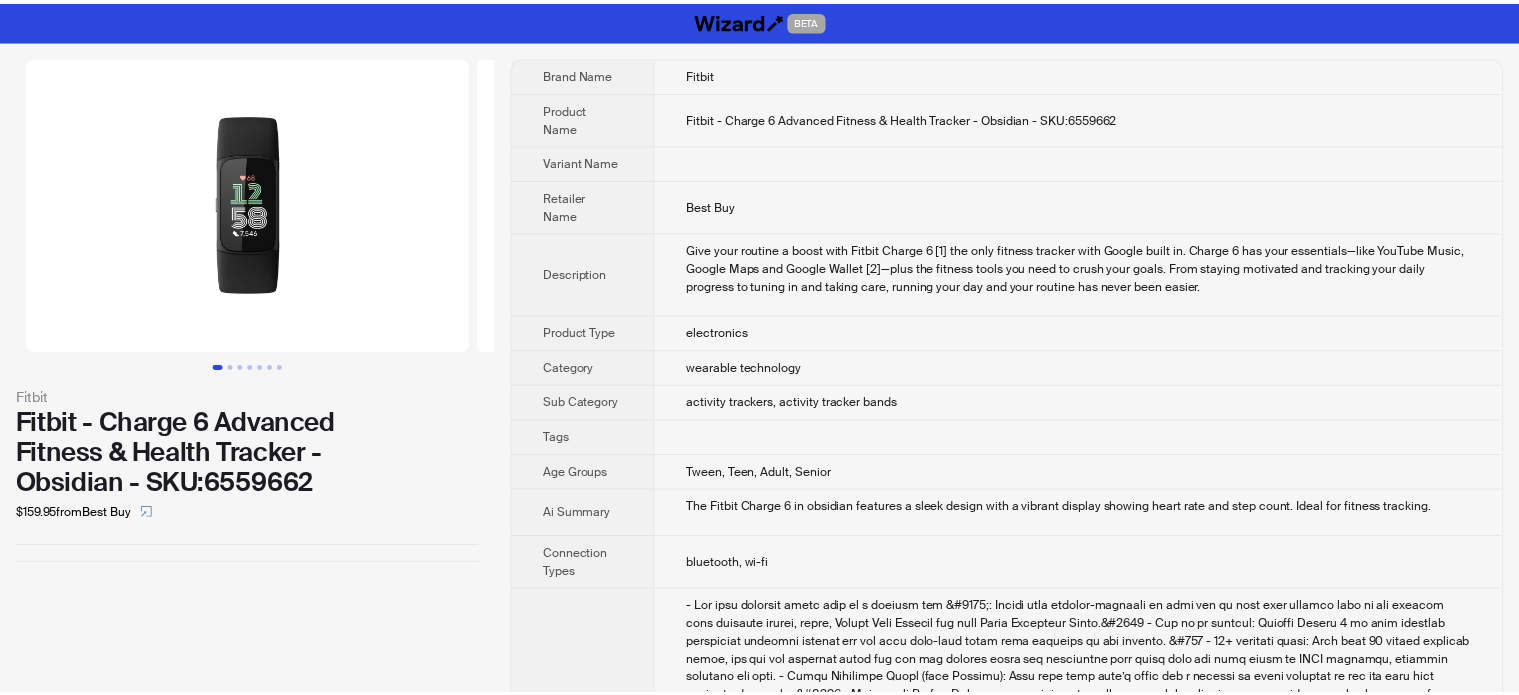 scroll, scrollTop: 0, scrollLeft: 0, axis: both 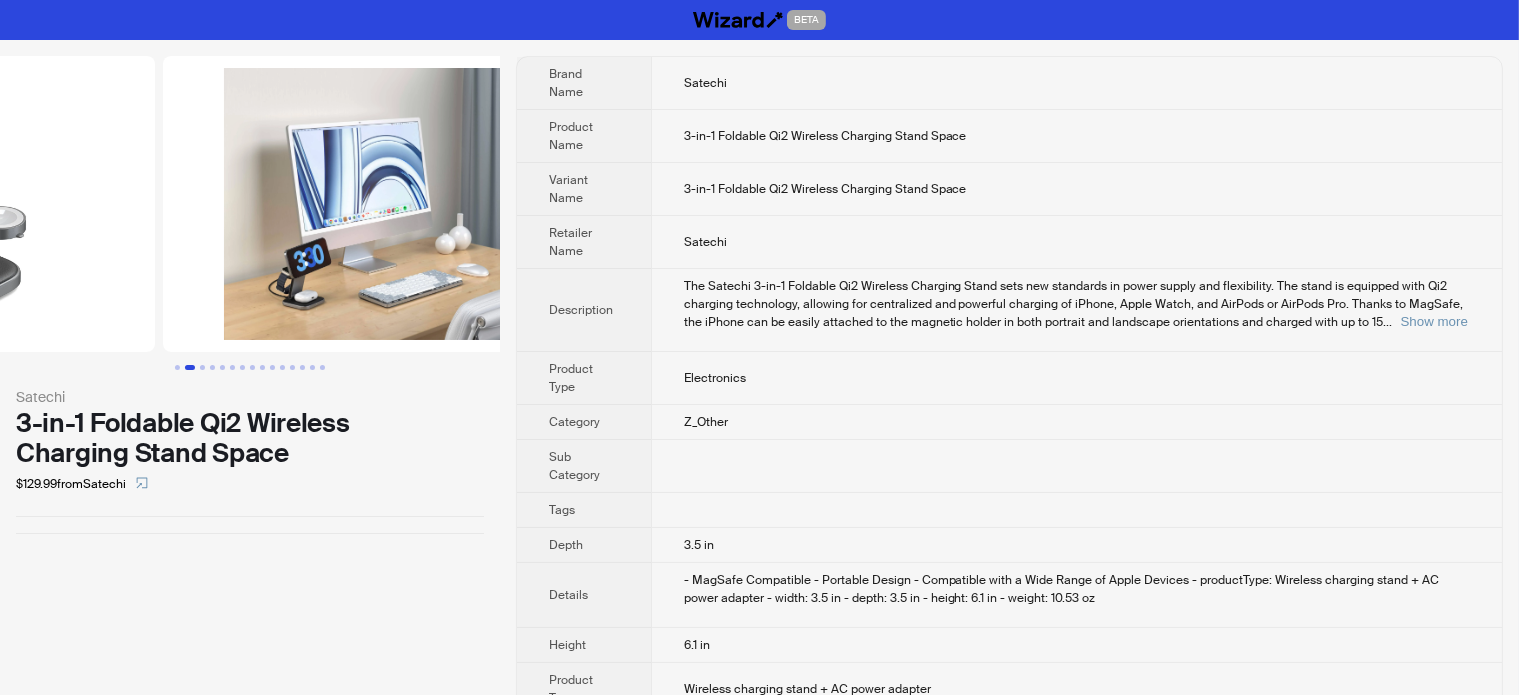drag, startPoint x: 284, startPoint y: 269, endPoint x: 68, endPoint y: 324, distance: 222.89235 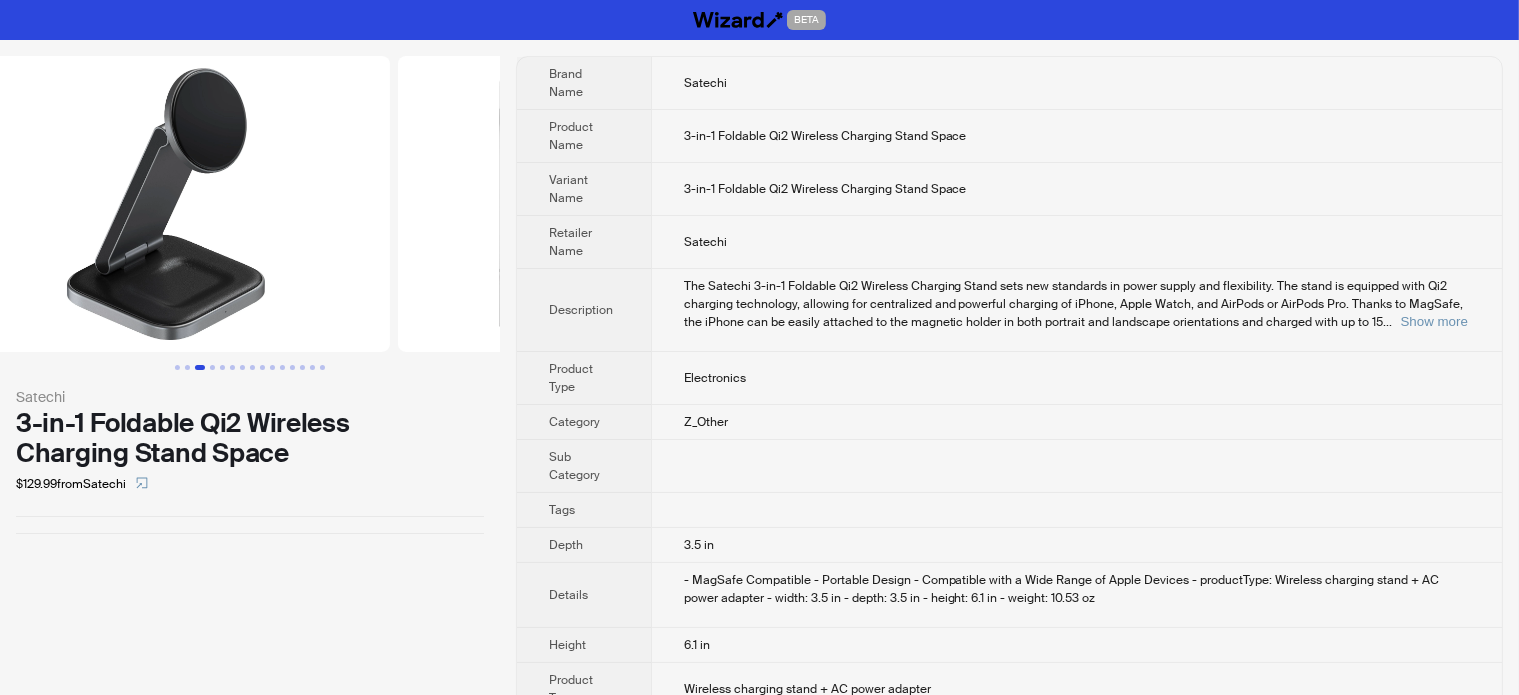 drag, startPoint x: 361, startPoint y: 261, endPoint x: 0, endPoint y: 370, distance: 377.0968 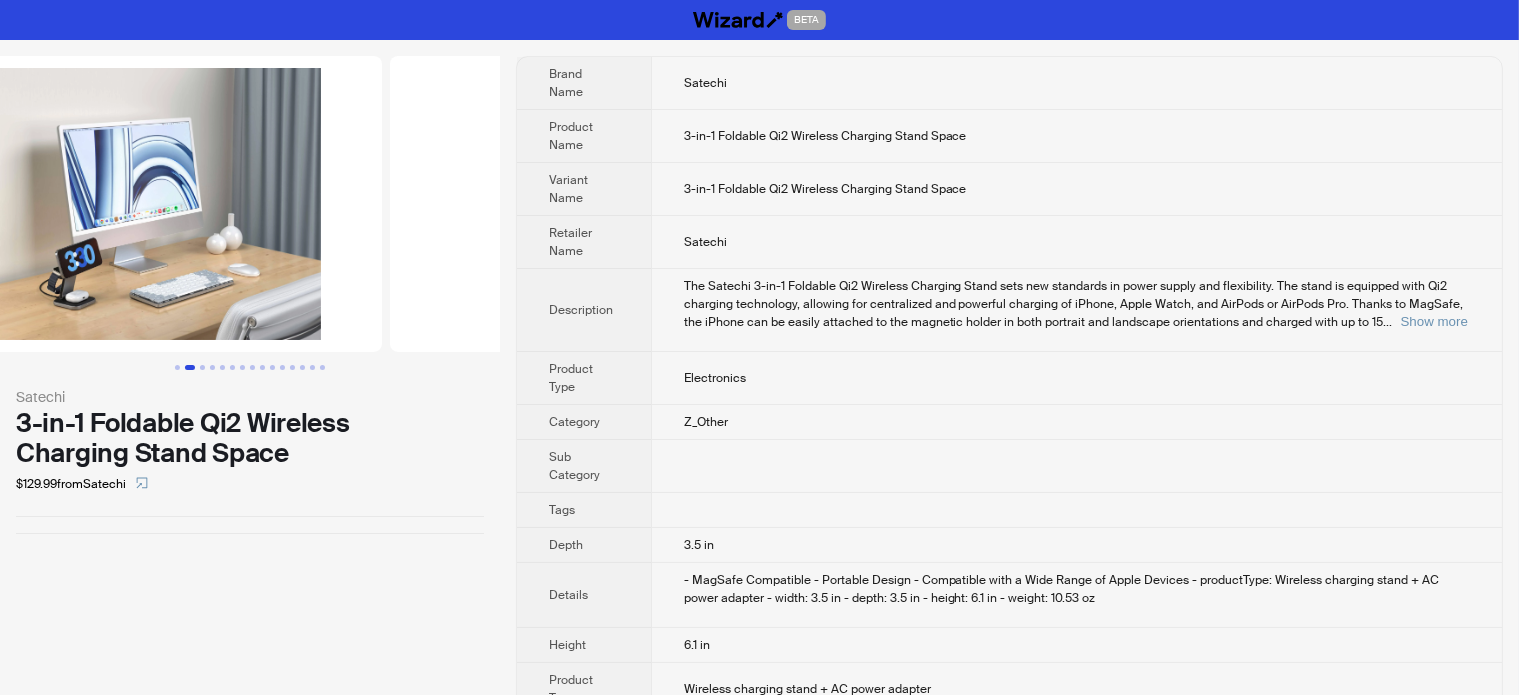 drag, startPoint x: 302, startPoint y: 295, endPoint x: 548, endPoint y: 239, distance: 252.29347 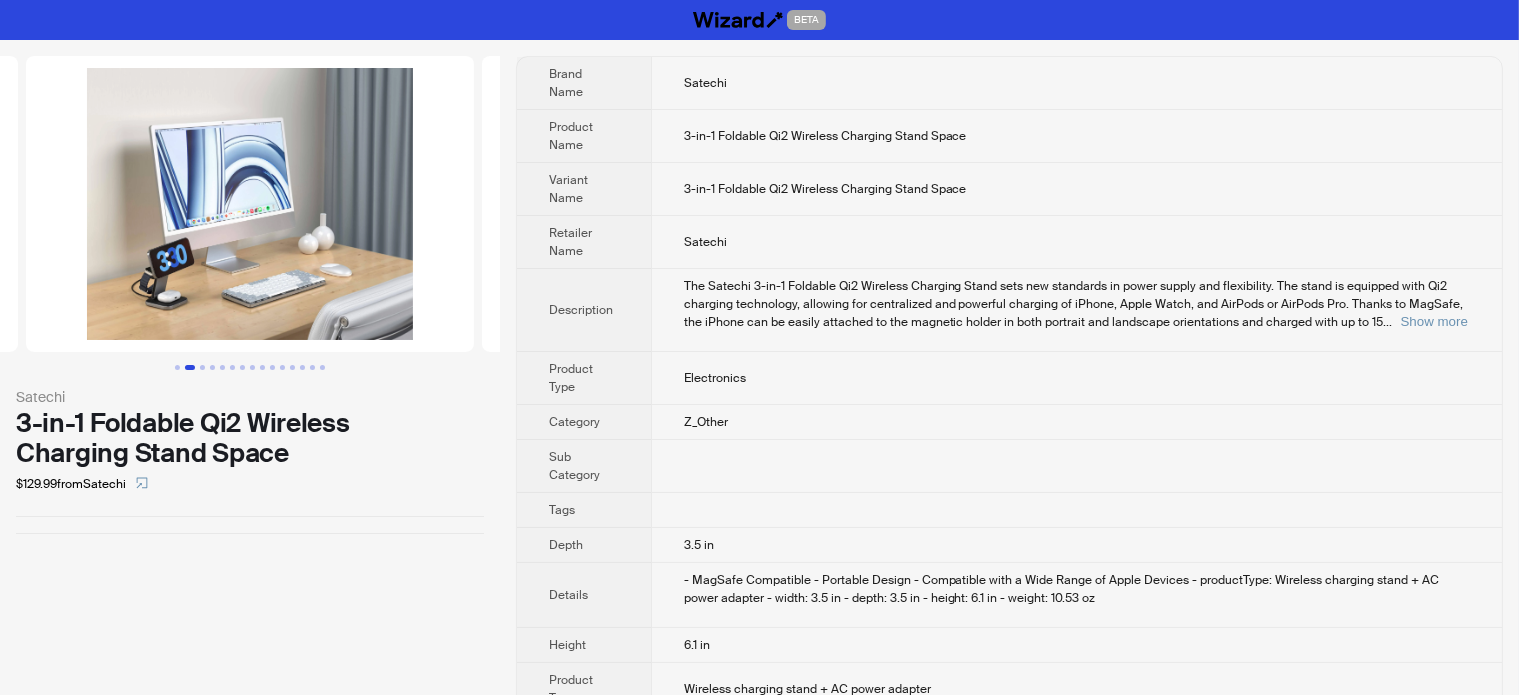 drag, startPoint x: 298, startPoint y: 281, endPoint x: 446, endPoint y: 207, distance: 165.46902 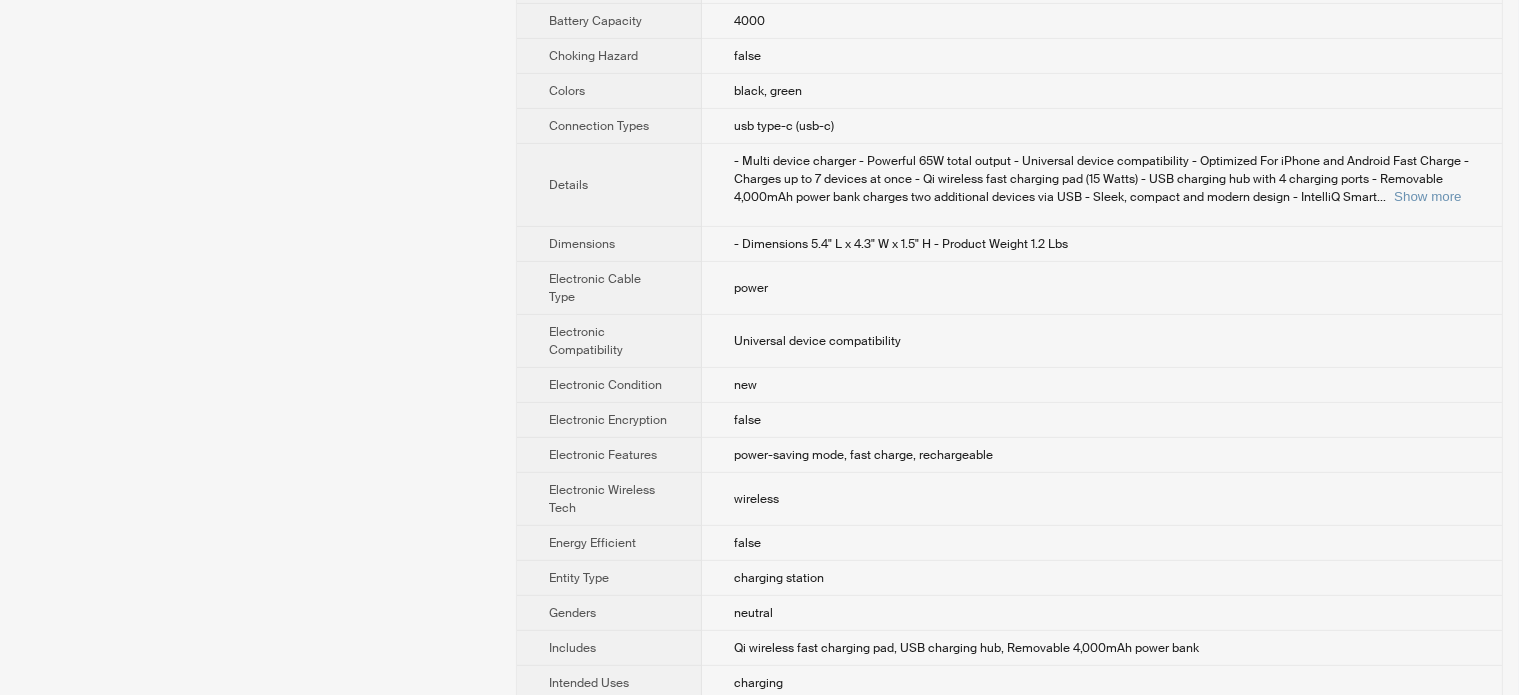 scroll, scrollTop: 613, scrollLeft: 0, axis: vertical 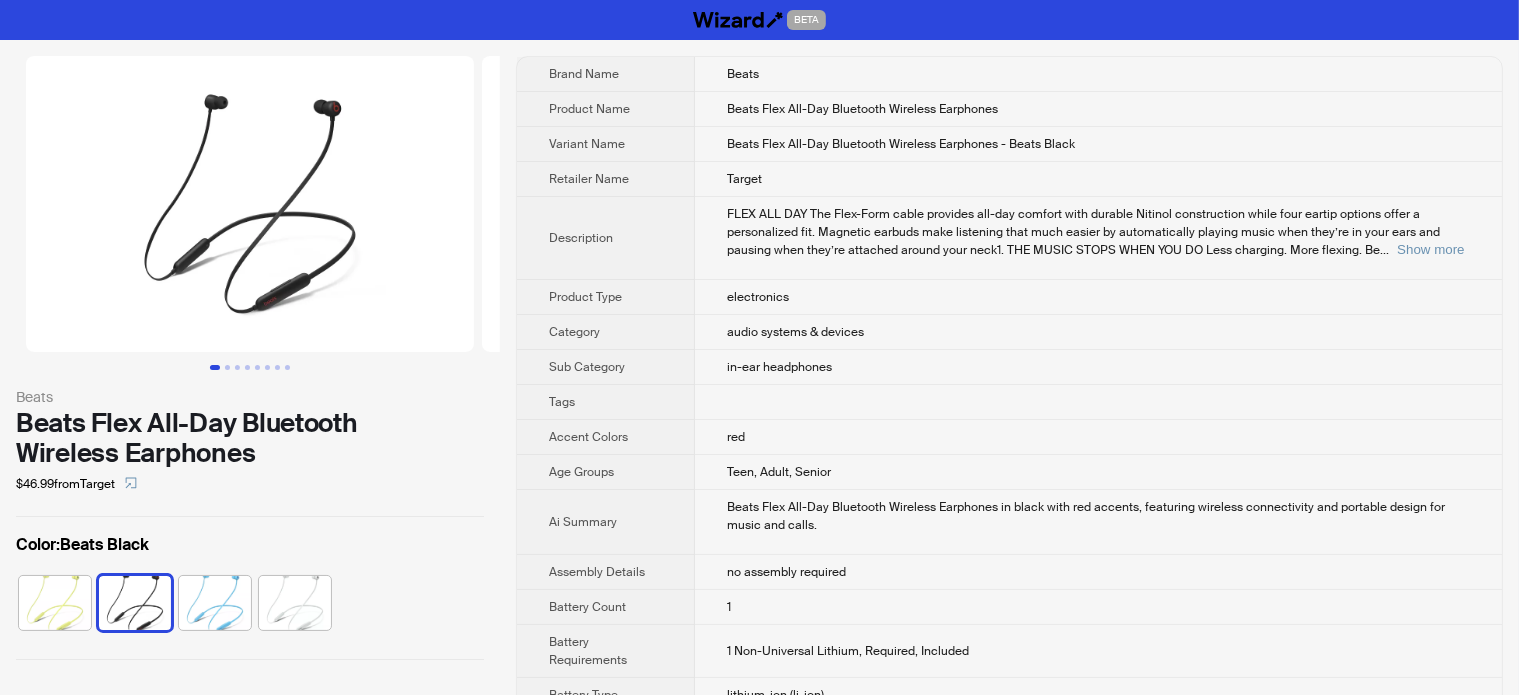 click on "Beats Flex All-Day Bluetooth Wireless Earphones" at bounding box center [250, 438] 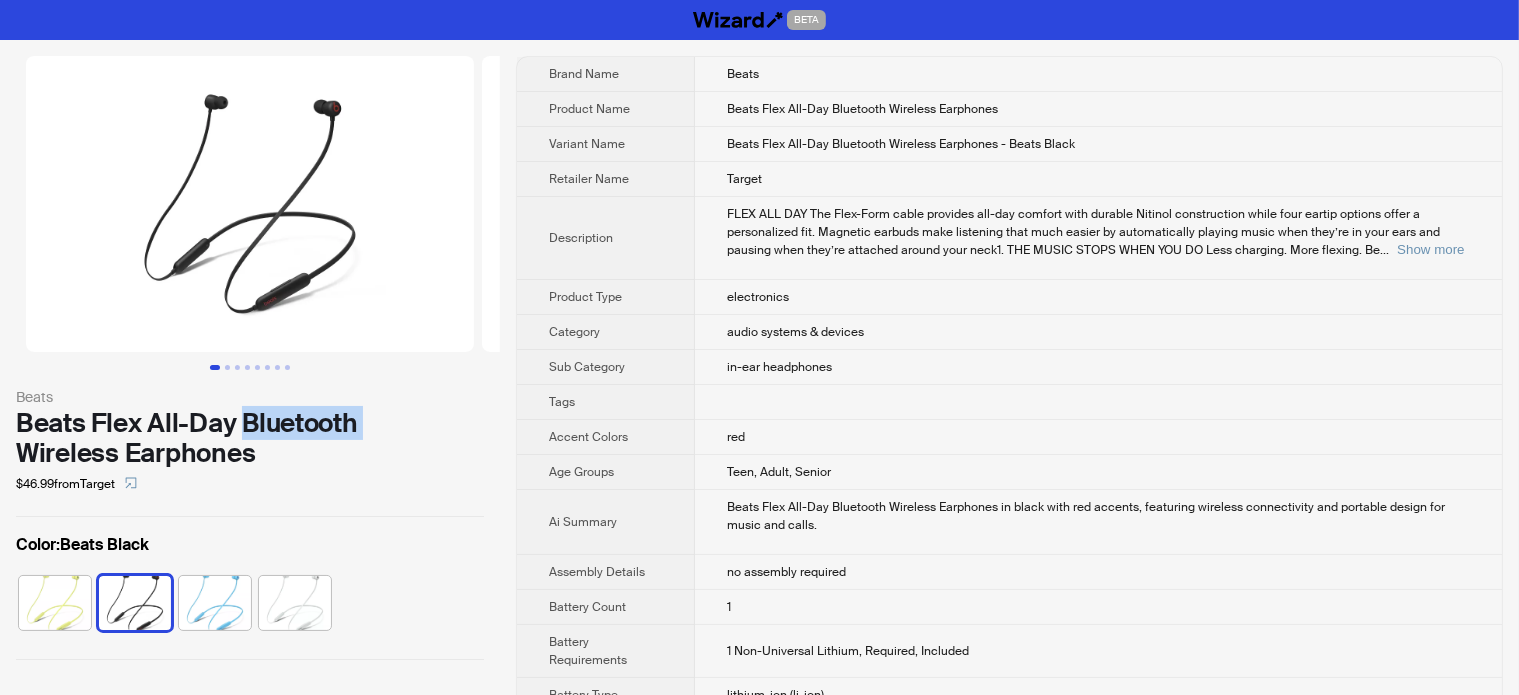 click on "Beats Flex All-Day Bluetooth Wireless Earphones" at bounding box center [250, 438] 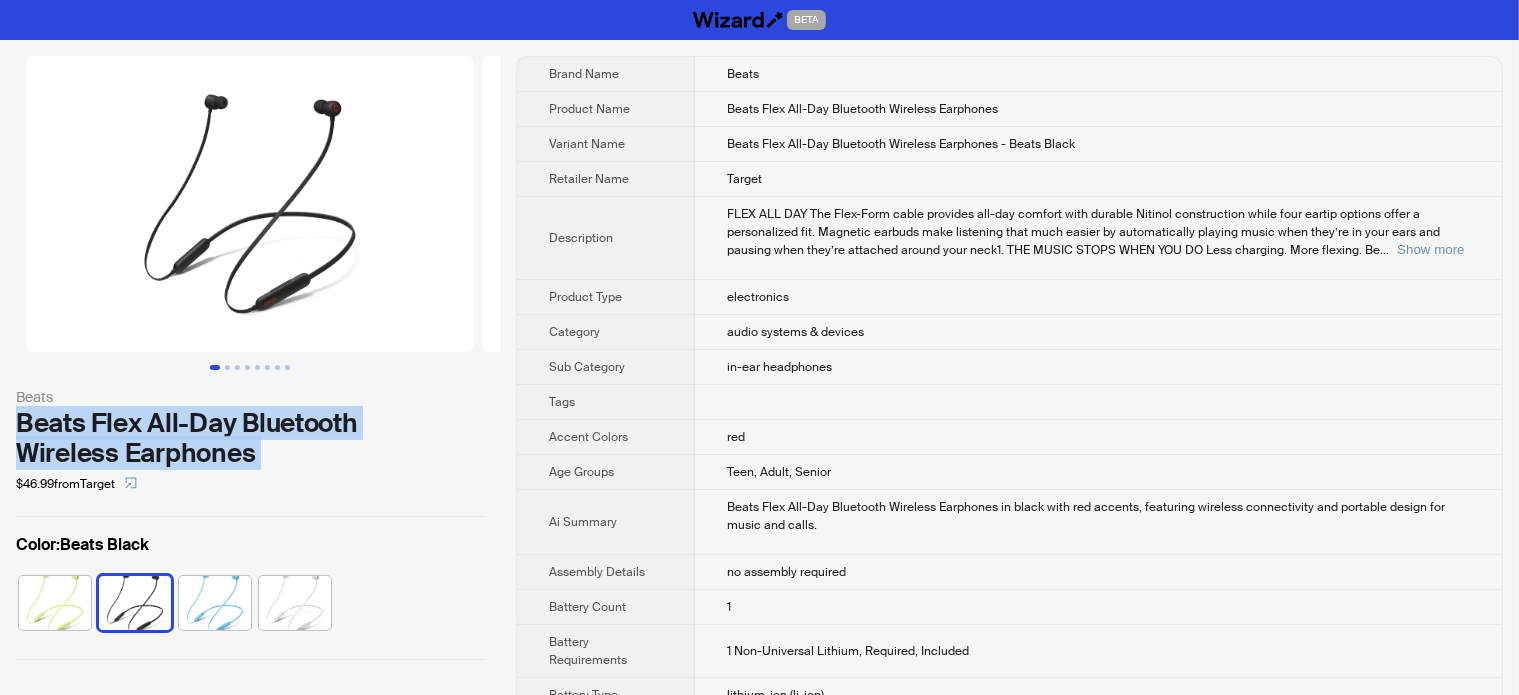 click on "Beats Flex All-Day Bluetooth Wireless Earphones" at bounding box center (250, 438) 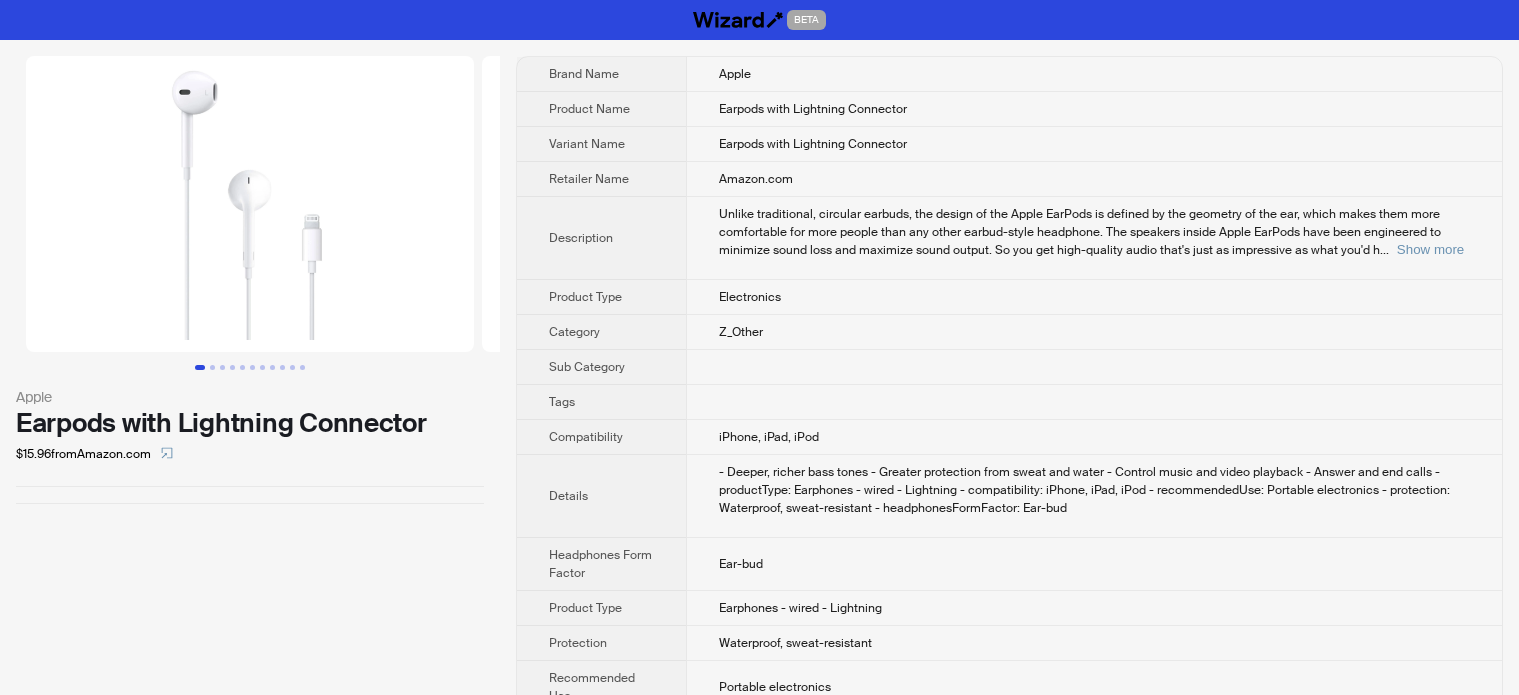 scroll, scrollTop: 0, scrollLeft: 0, axis: both 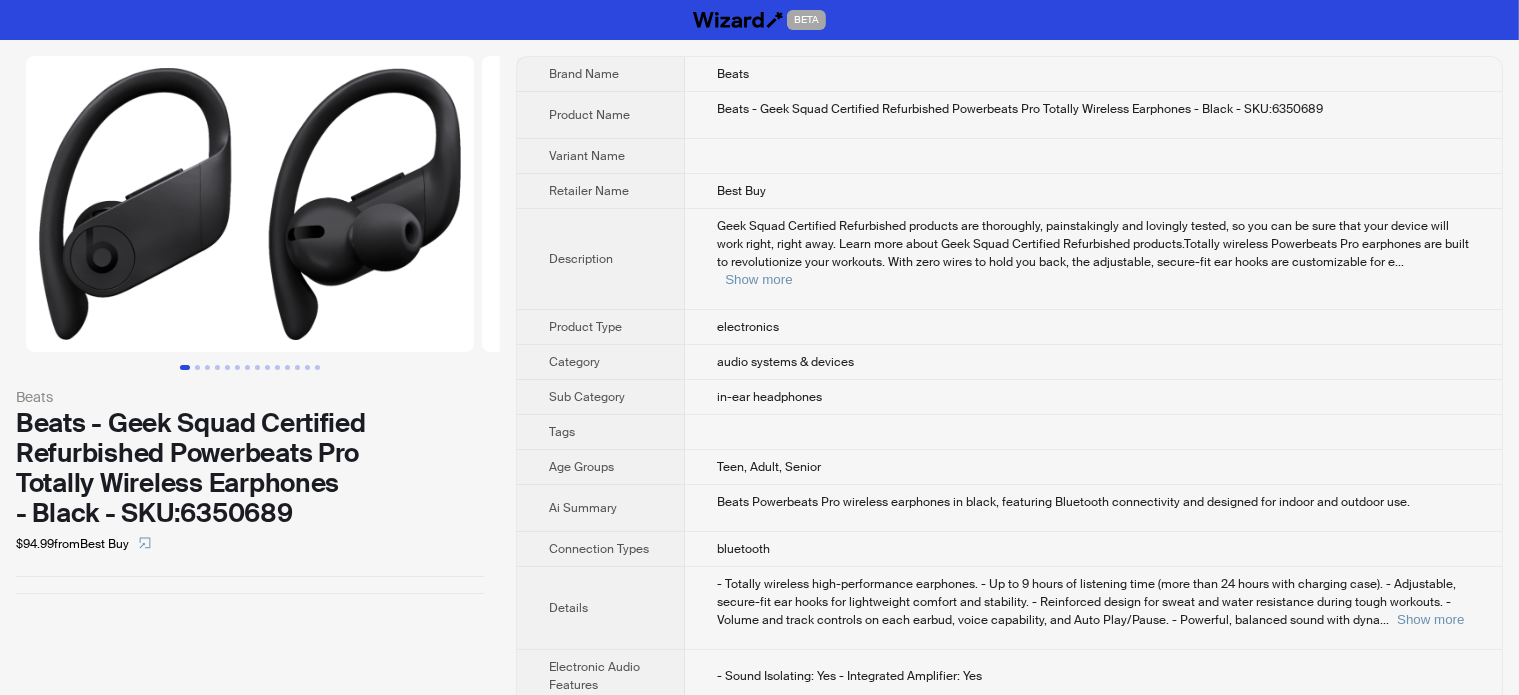 click on "Beats - Geek Squad Certified Refurbished Powerbeats Pro Totally Wireless Earphones - Black - SKU:6350689" at bounding box center [250, 468] 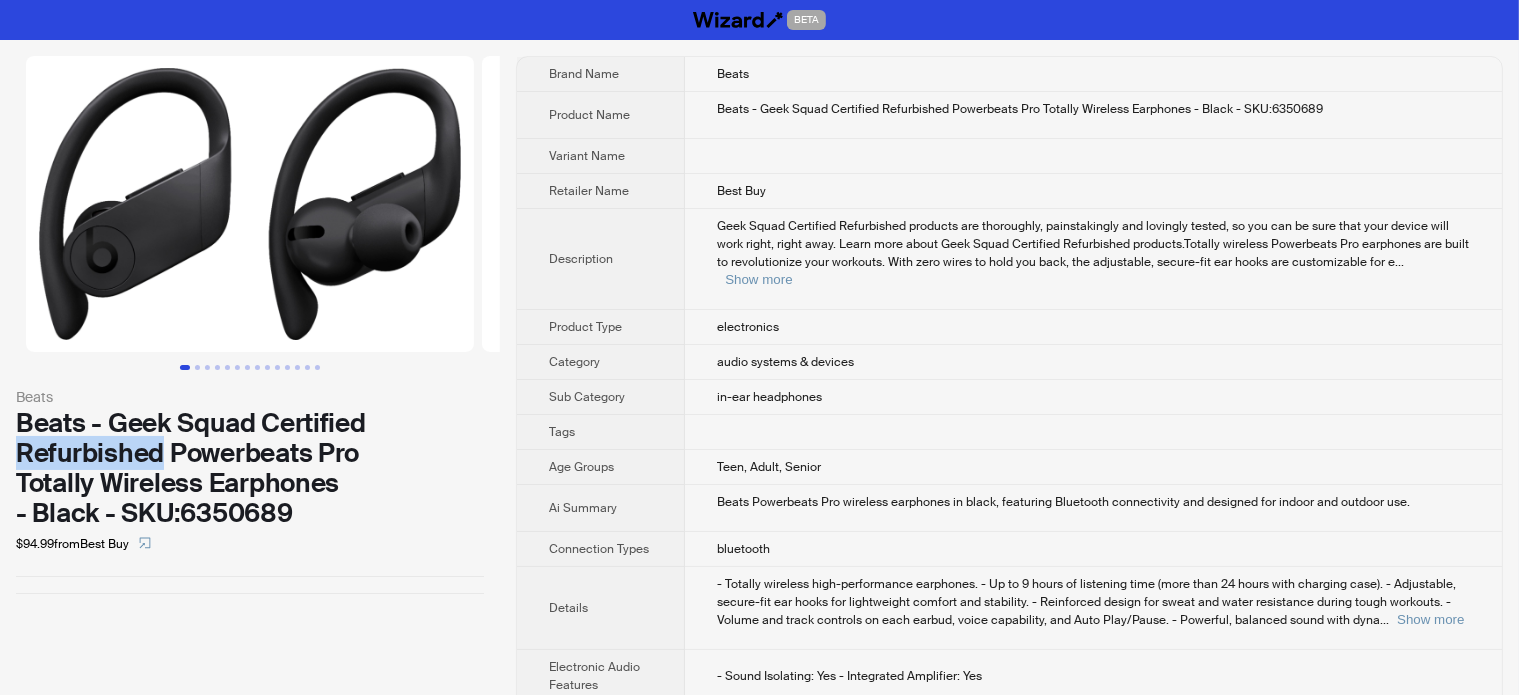 click on "Beats - Geek Squad Certified Refurbished Powerbeats Pro Totally Wireless Earphones - Black - SKU:6350689" at bounding box center [250, 468] 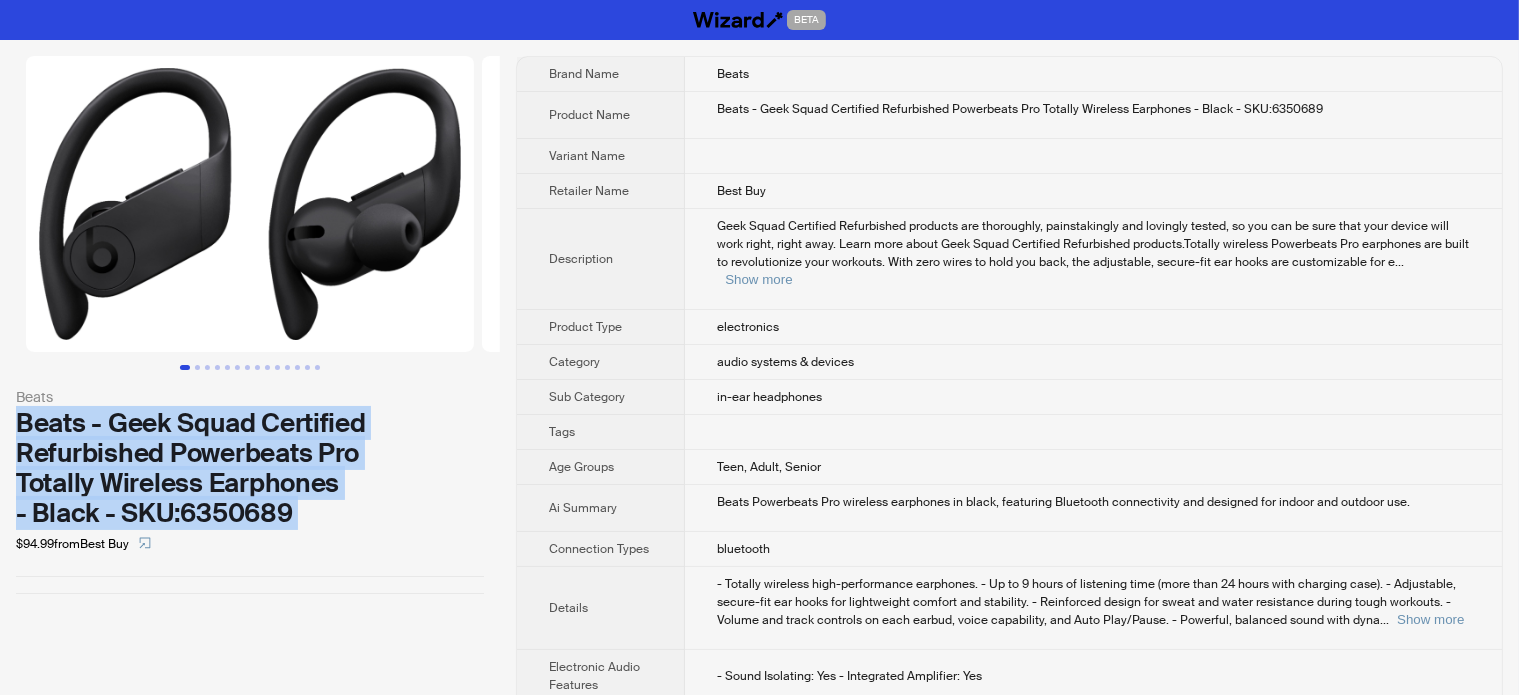click on "Beats - Geek Squad Certified Refurbished Powerbeats Pro Totally Wireless Earphones - Black - SKU:6350689" at bounding box center [250, 468] 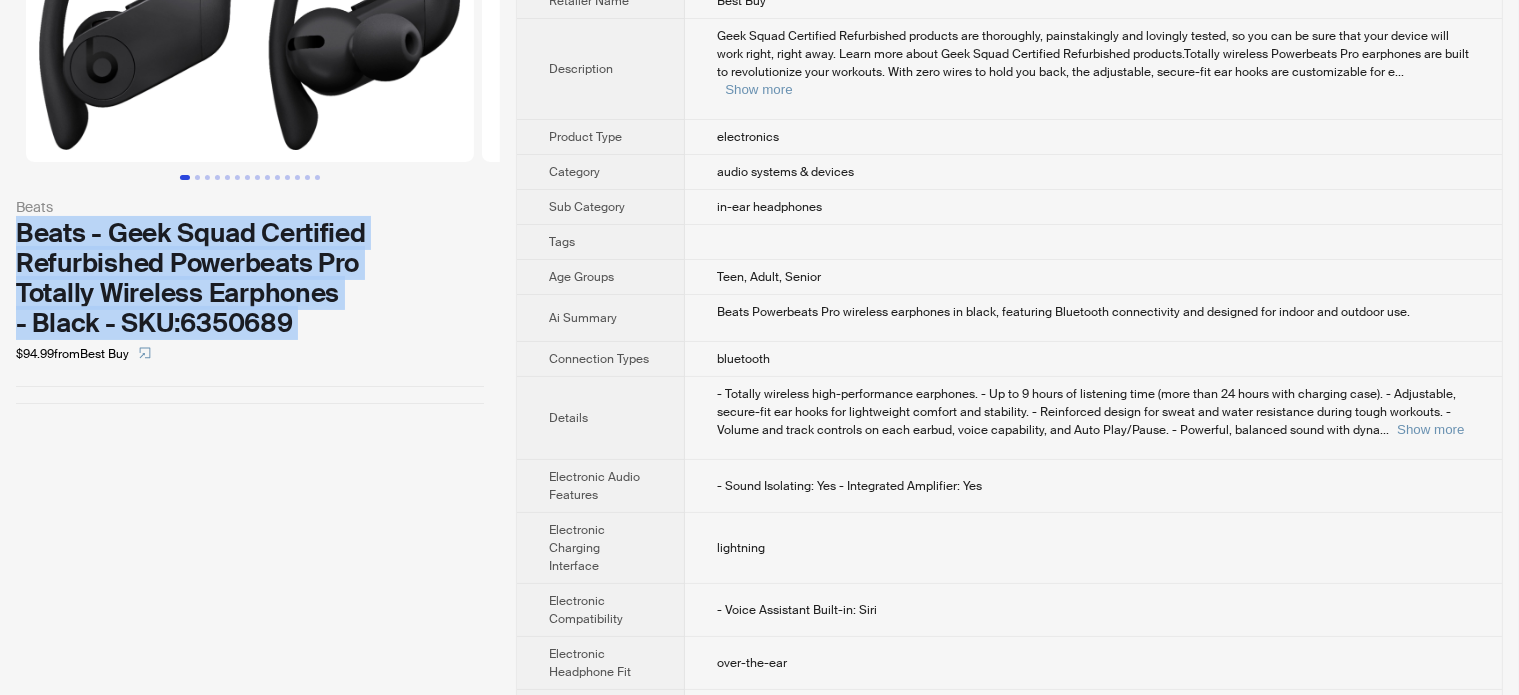 scroll, scrollTop: 200, scrollLeft: 0, axis: vertical 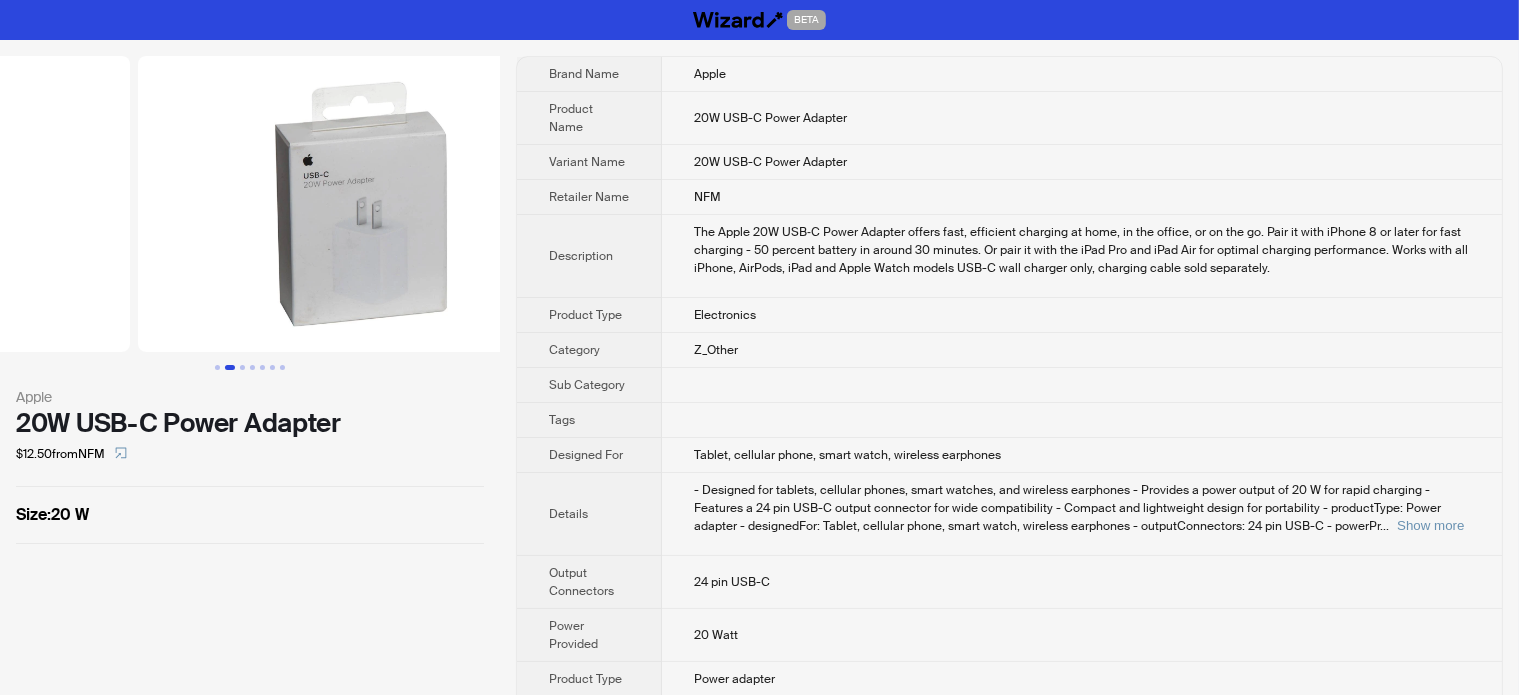 drag, startPoint x: 171, startPoint y: 310, endPoint x: 50, endPoint y: 308, distance: 121.016525 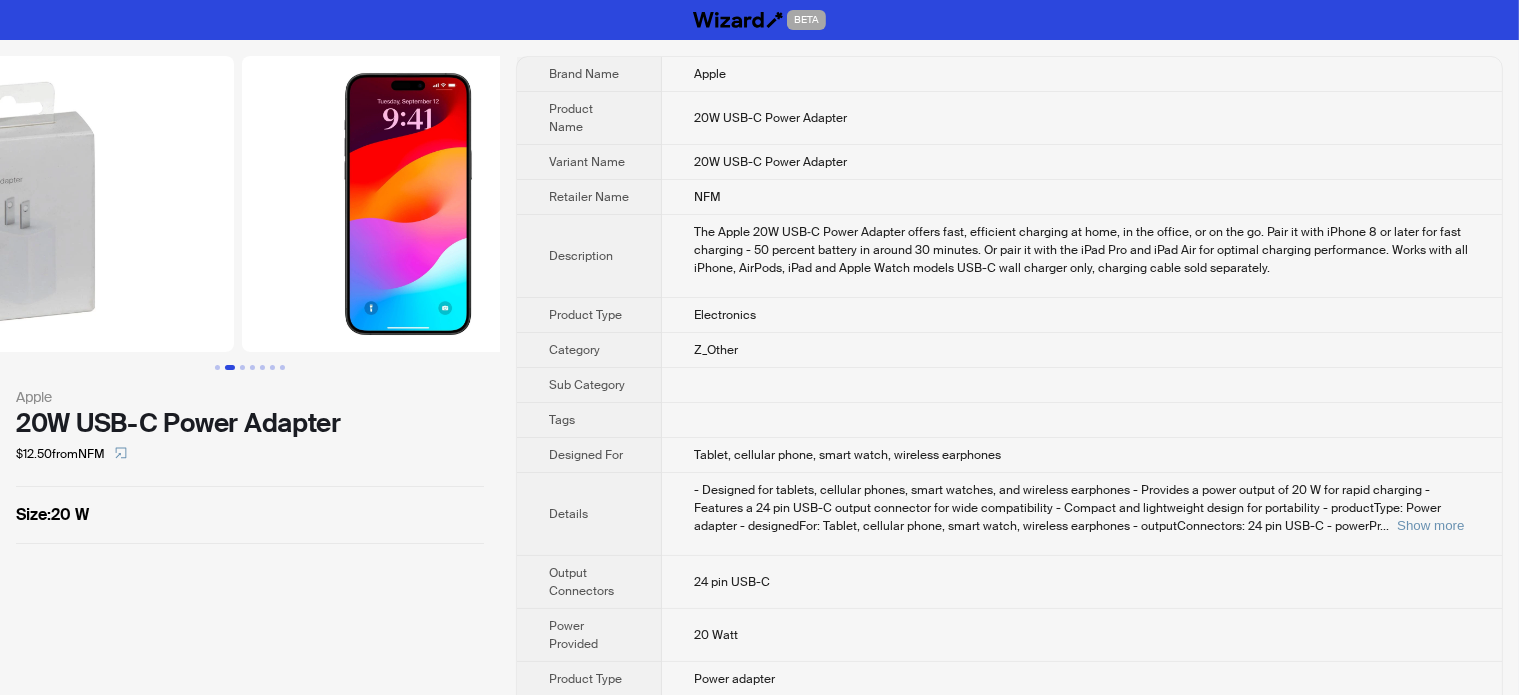 drag, startPoint x: 309, startPoint y: 238, endPoint x: 50, endPoint y: 261, distance: 260.01923 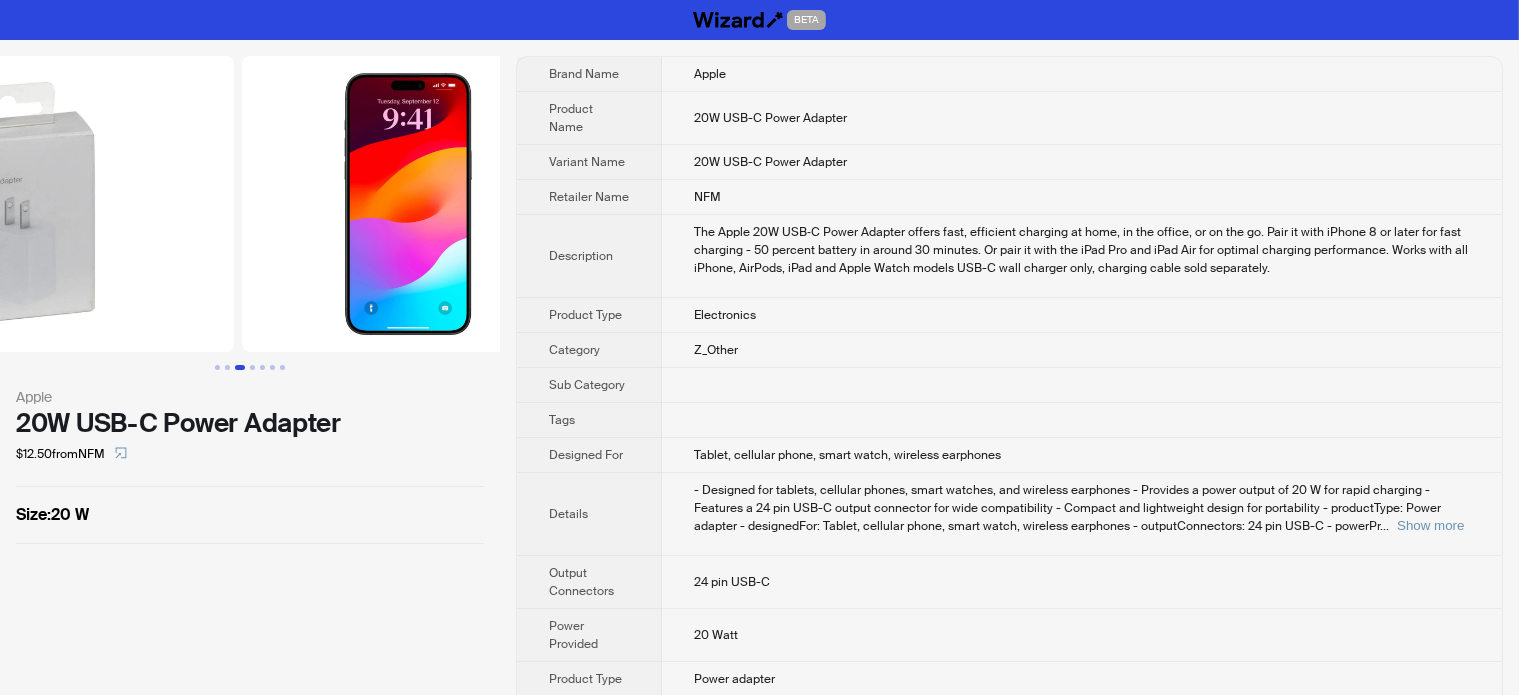 scroll, scrollTop: 0, scrollLeft: 912, axis: horizontal 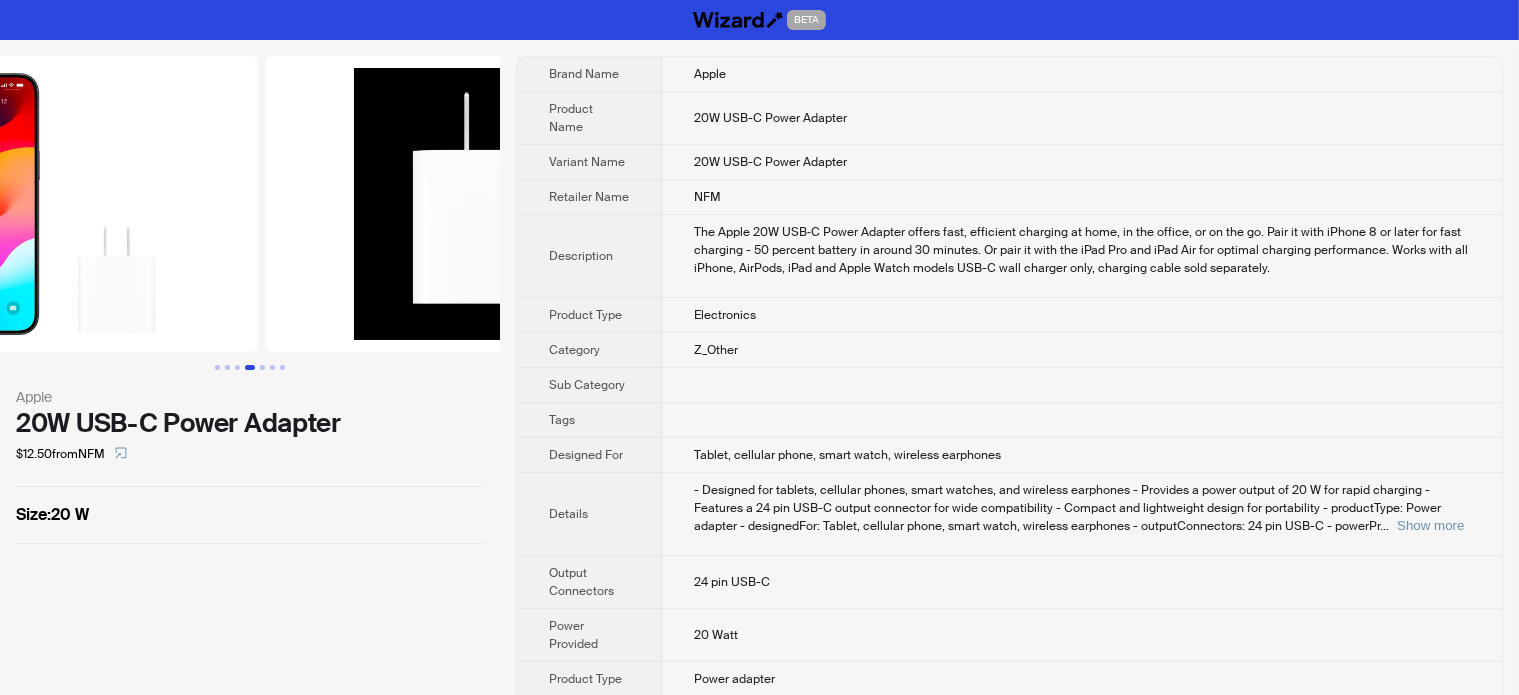 drag, startPoint x: 246, startPoint y: 230, endPoint x: 60, endPoint y: 340, distance: 216.09258 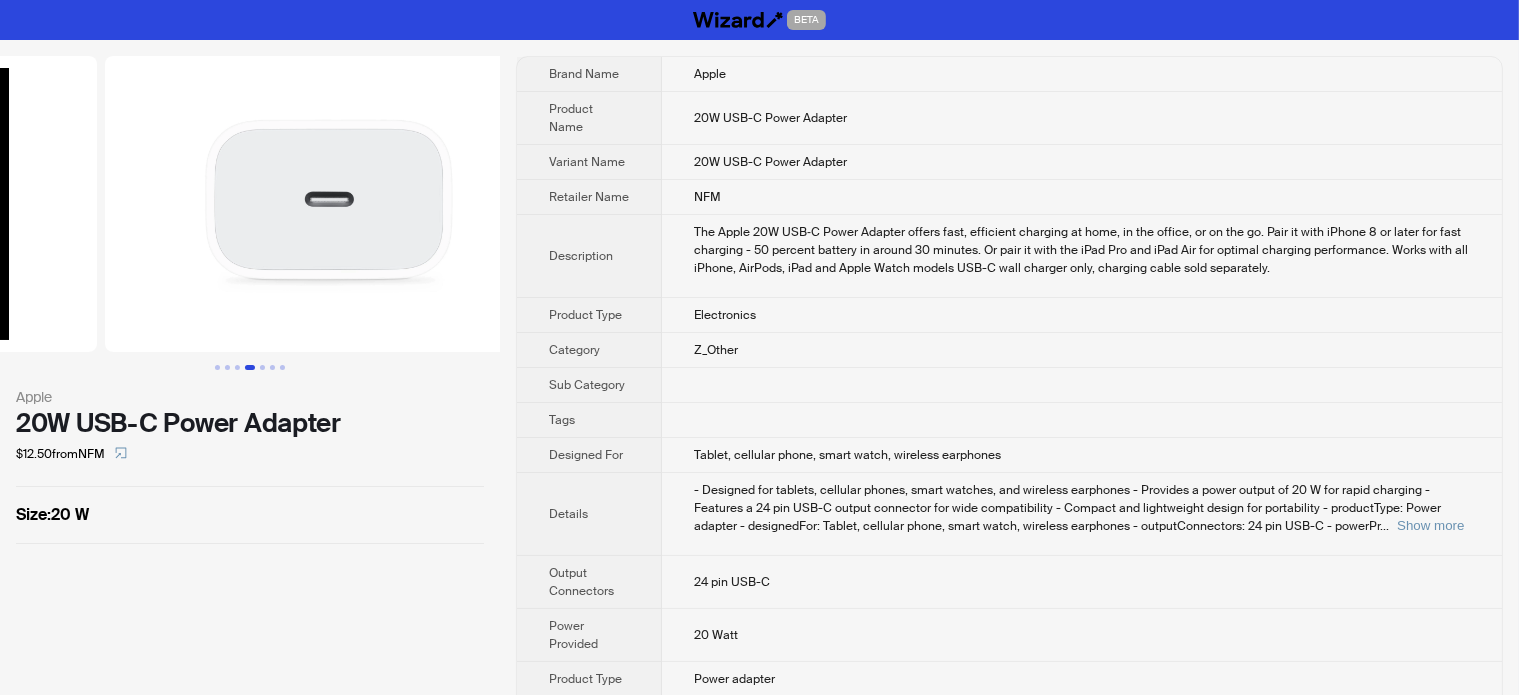 drag, startPoint x: 316, startPoint y: 327, endPoint x: 16, endPoint y: 394, distance: 307.39062 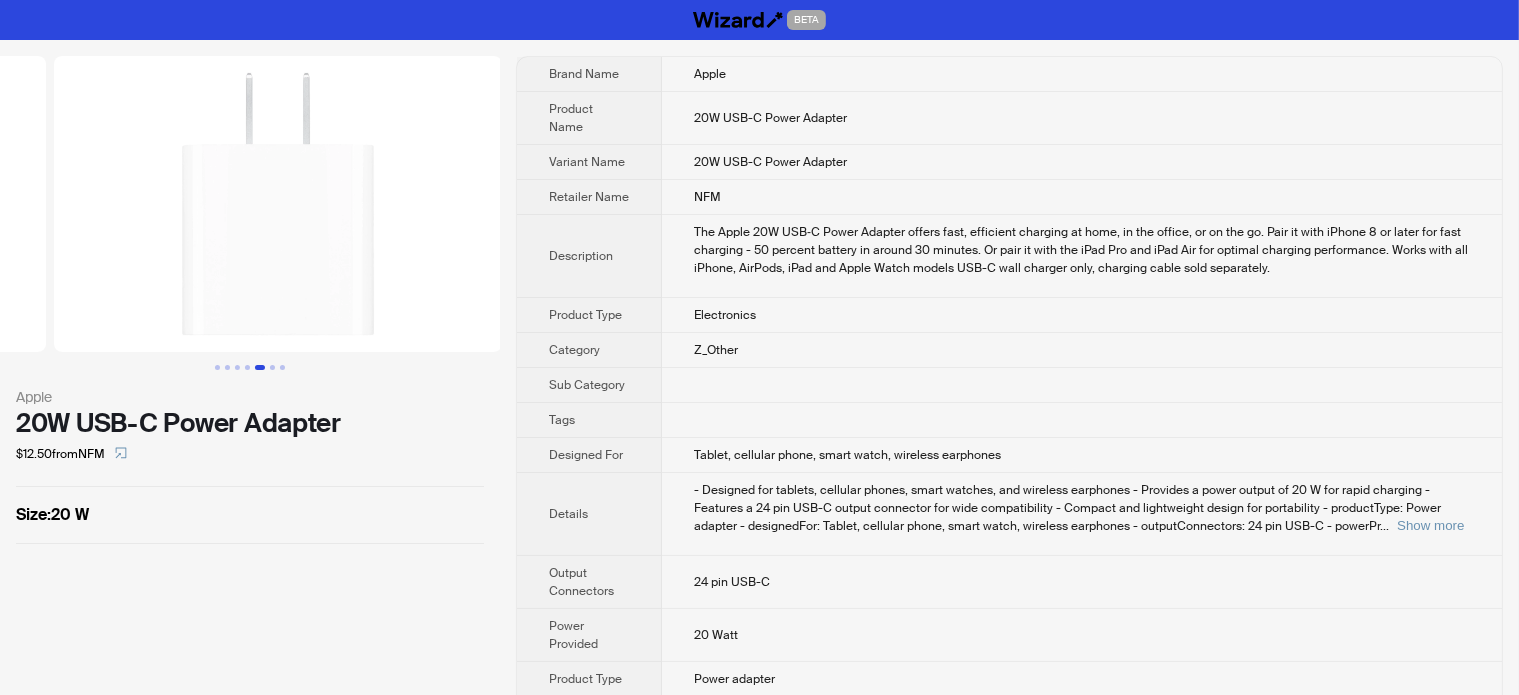 drag, startPoint x: 204, startPoint y: 328, endPoint x: 4, endPoint y: 398, distance: 211.8962 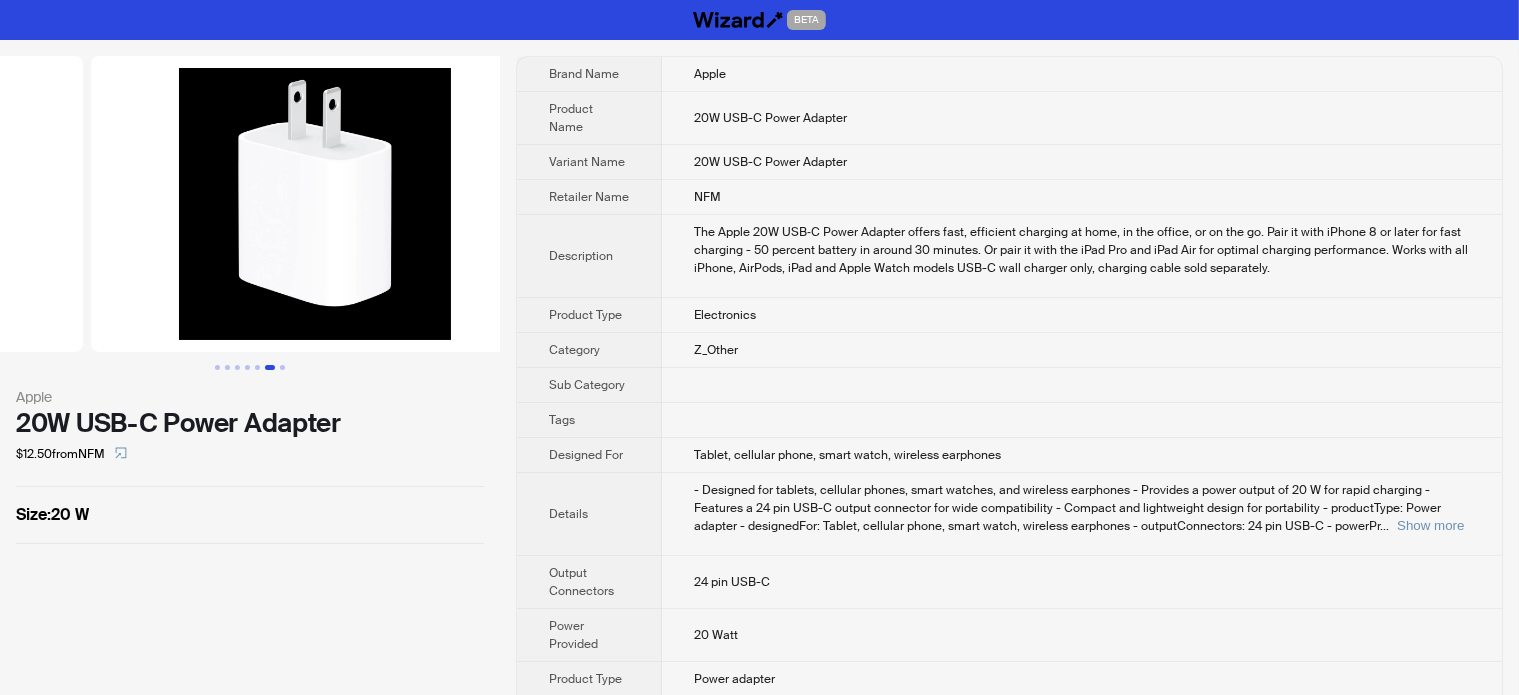drag, startPoint x: 287, startPoint y: 316, endPoint x: 12, endPoint y: 362, distance: 278.82074 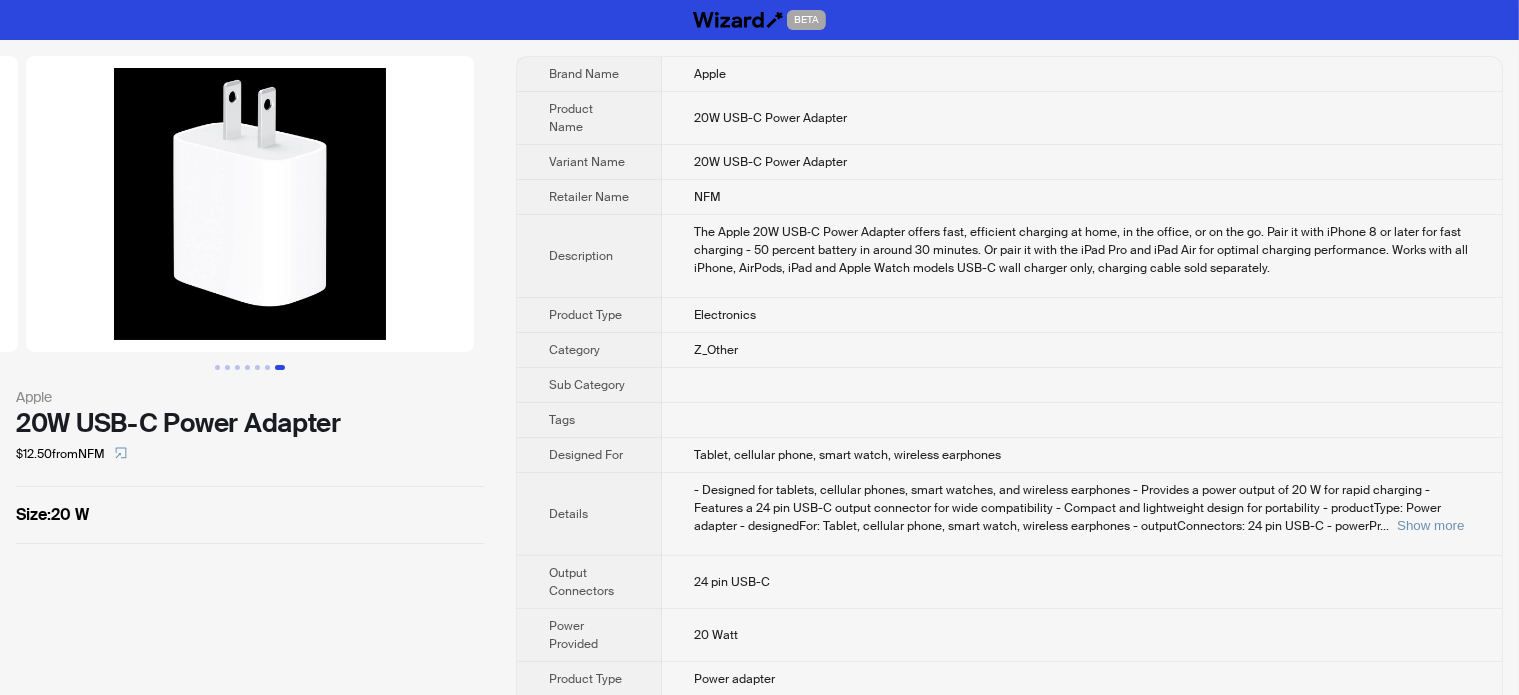drag, startPoint x: 347, startPoint y: 274, endPoint x: 118, endPoint y: 234, distance: 232.46721 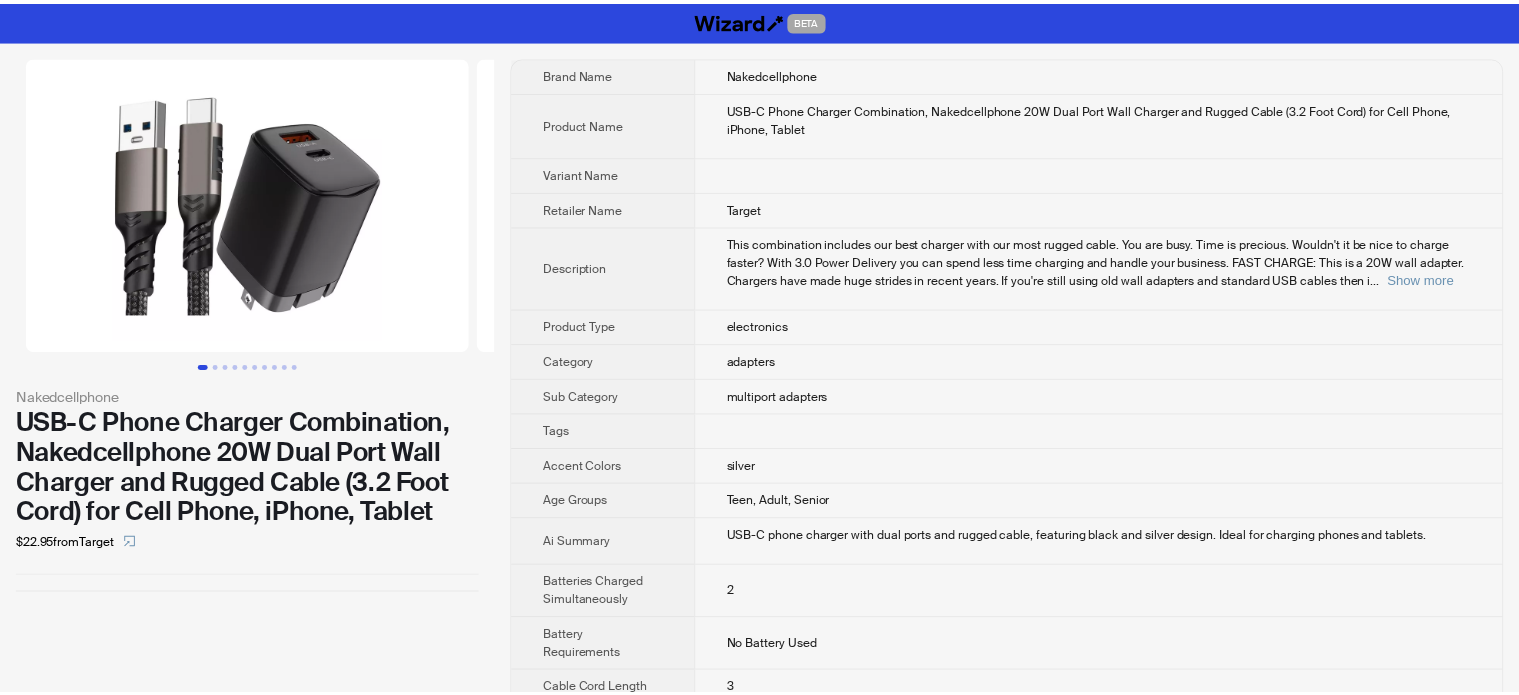scroll, scrollTop: 0, scrollLeft: 0, axis: both 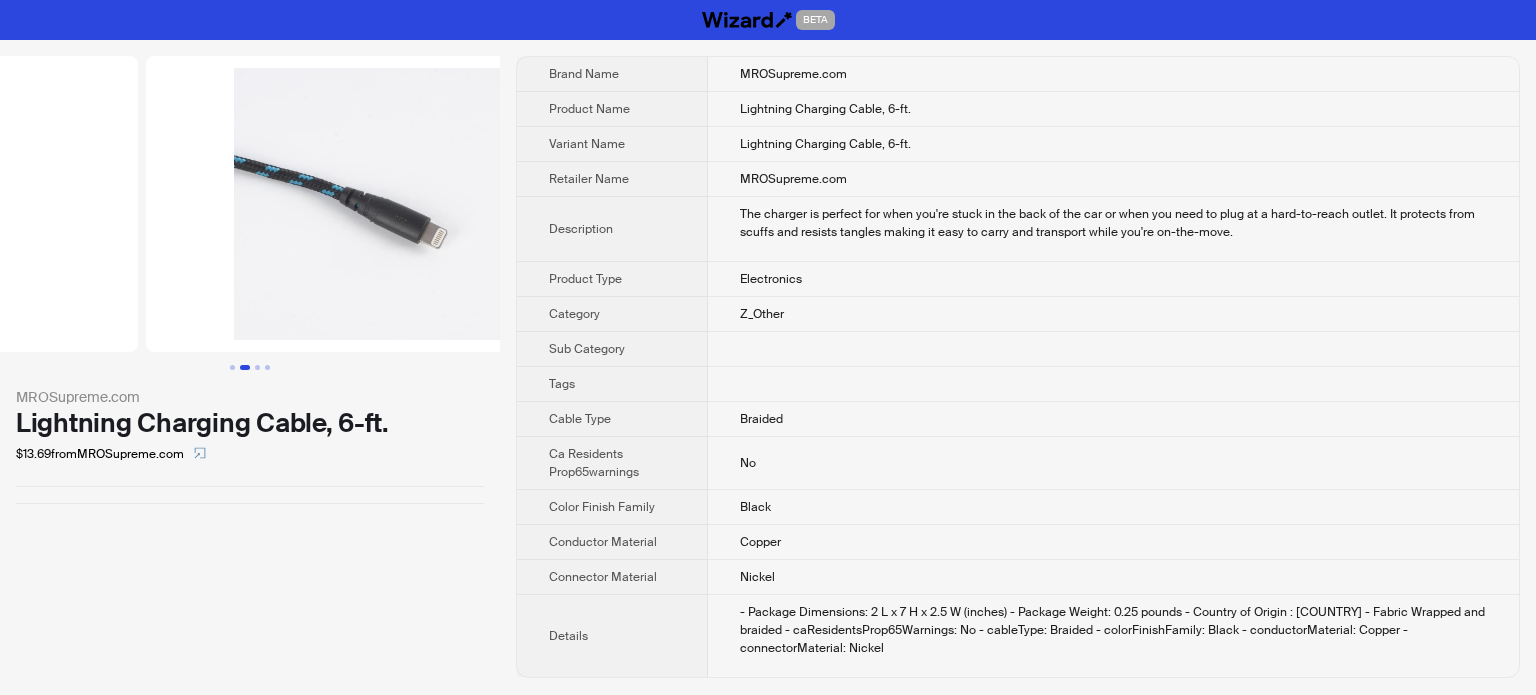 drag, startPoint x: 132, startPoint y: 334, endPoint x: 81, endPoint y: 351, distance: 53.75872 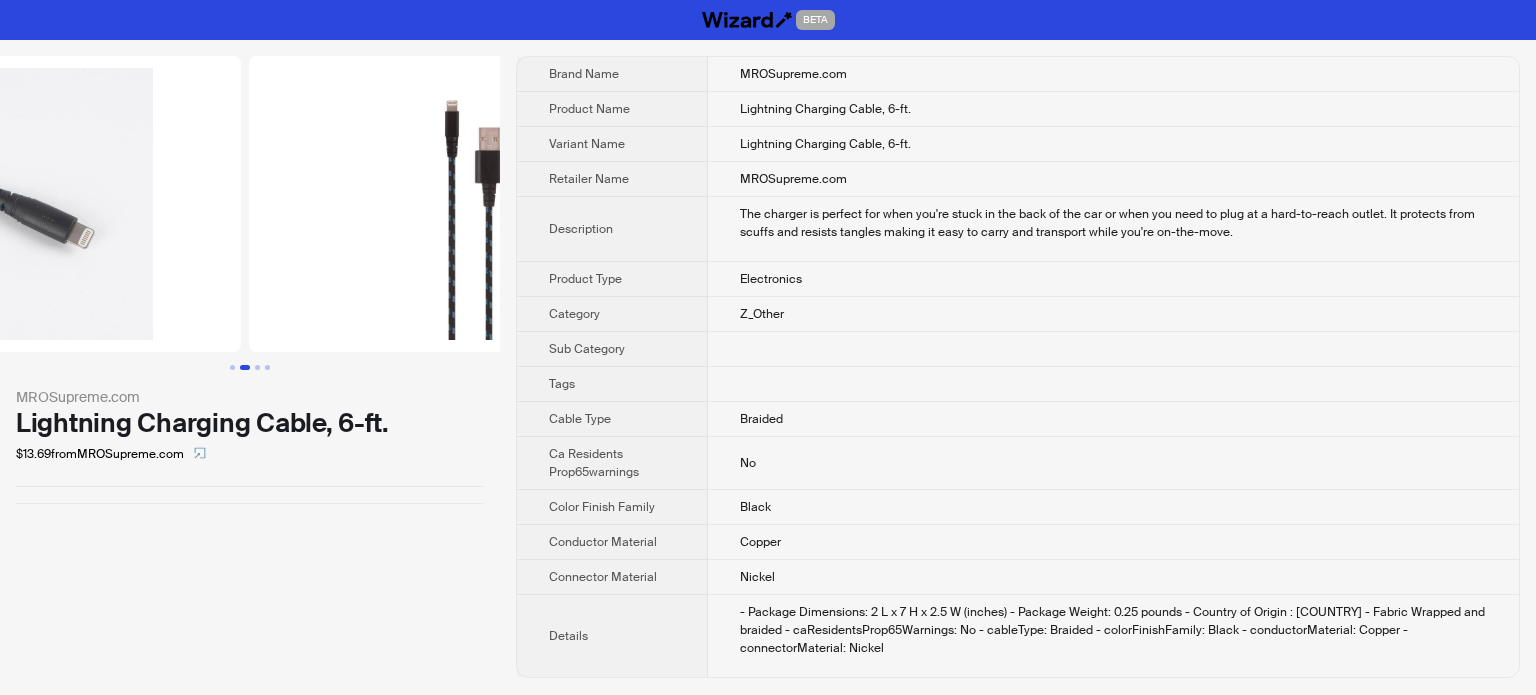 drag, startPoint x: 364, startPoint y: 303, endPoint x: 176, endPoint y: 334, distance: 190.53871 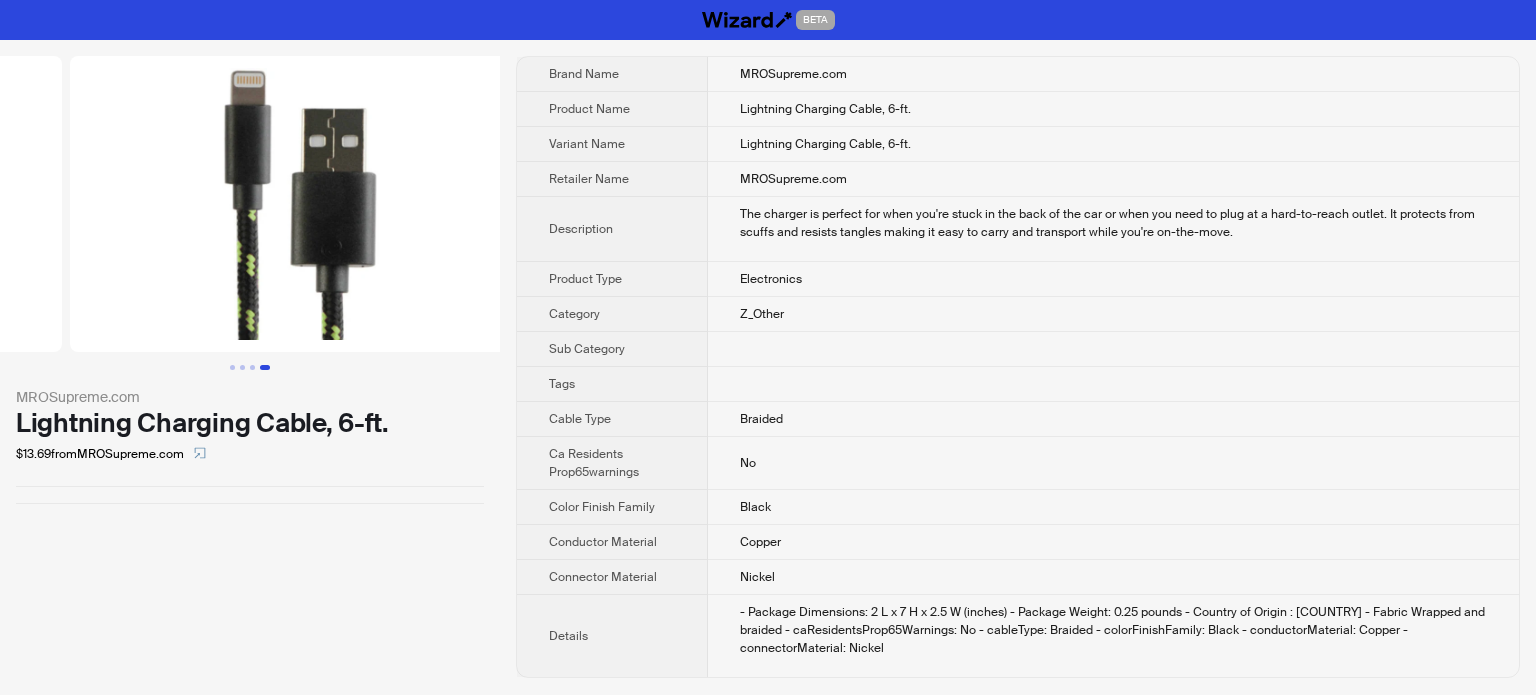 scroll, scrollTop: 0, scrollLeft: 1368, axis: horizontal 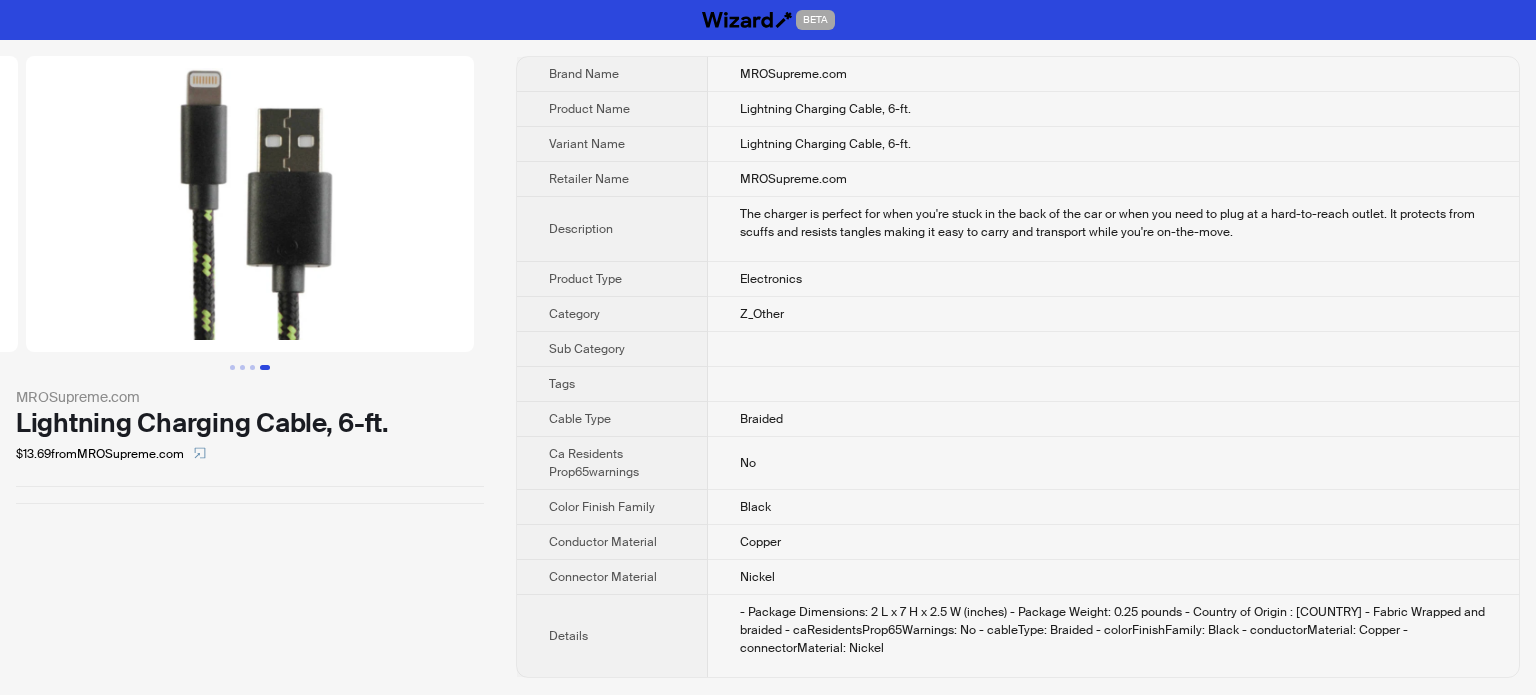 drag, startPoint x: 317, startPoint y: 254, endPoint x: 20, endPoint y: 300, distance: 300.54117 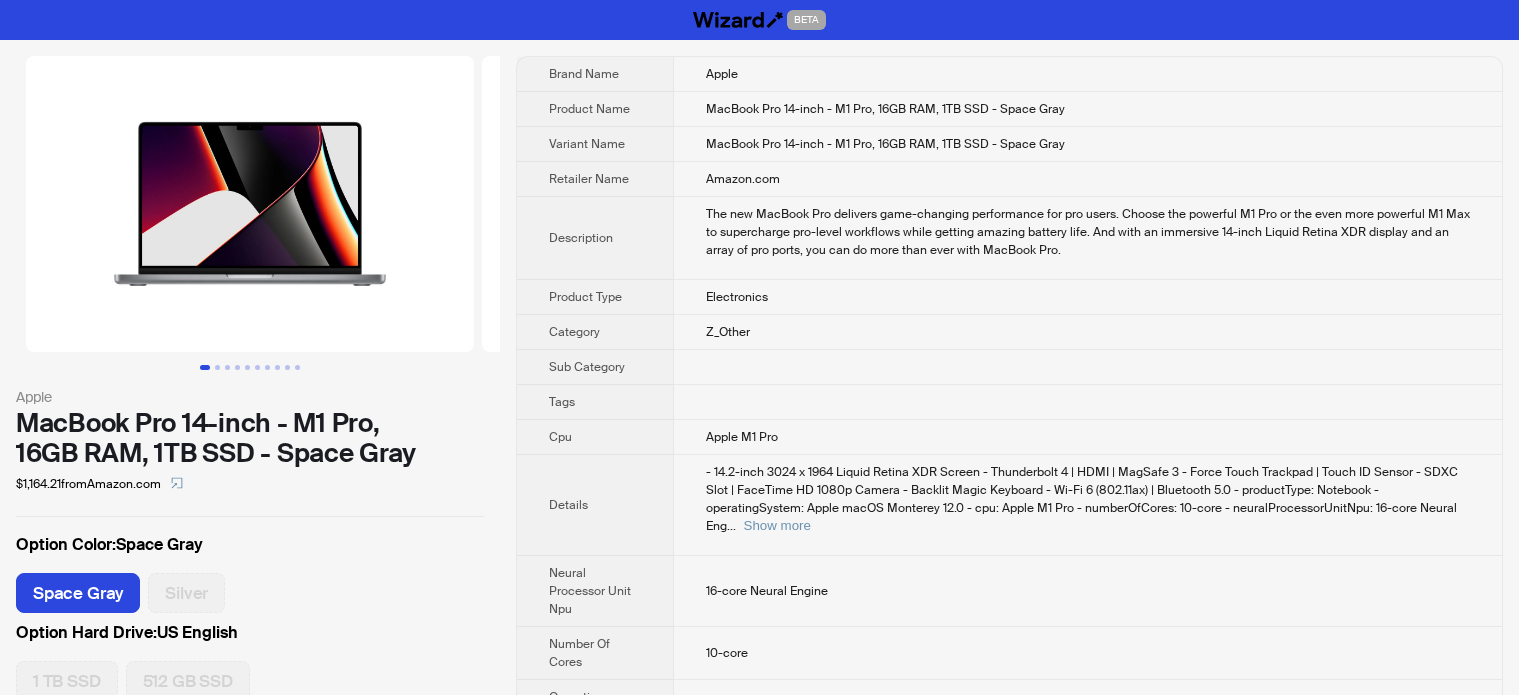 scroll, scrollTop: 0, scrollLeft: 0, axis: both 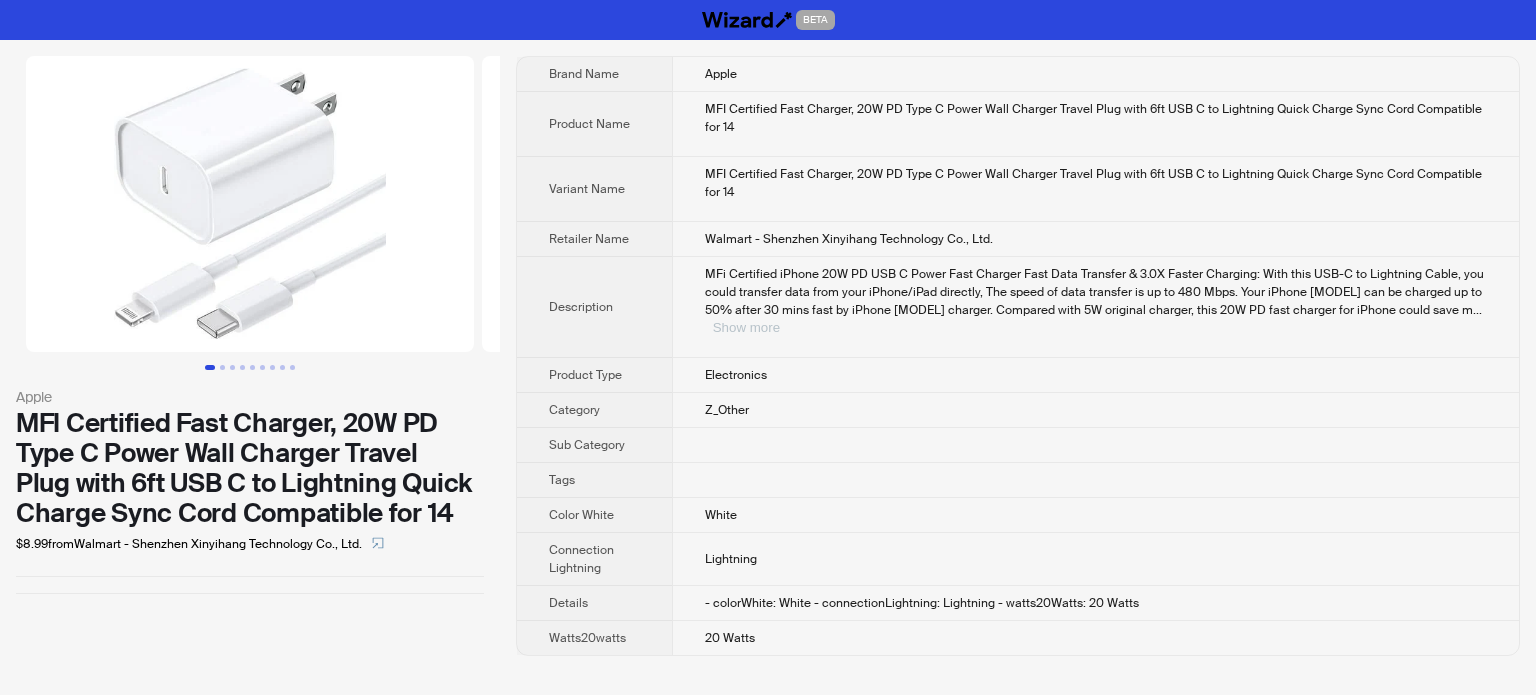 click on "Show more" at bounding box center [746, 327] 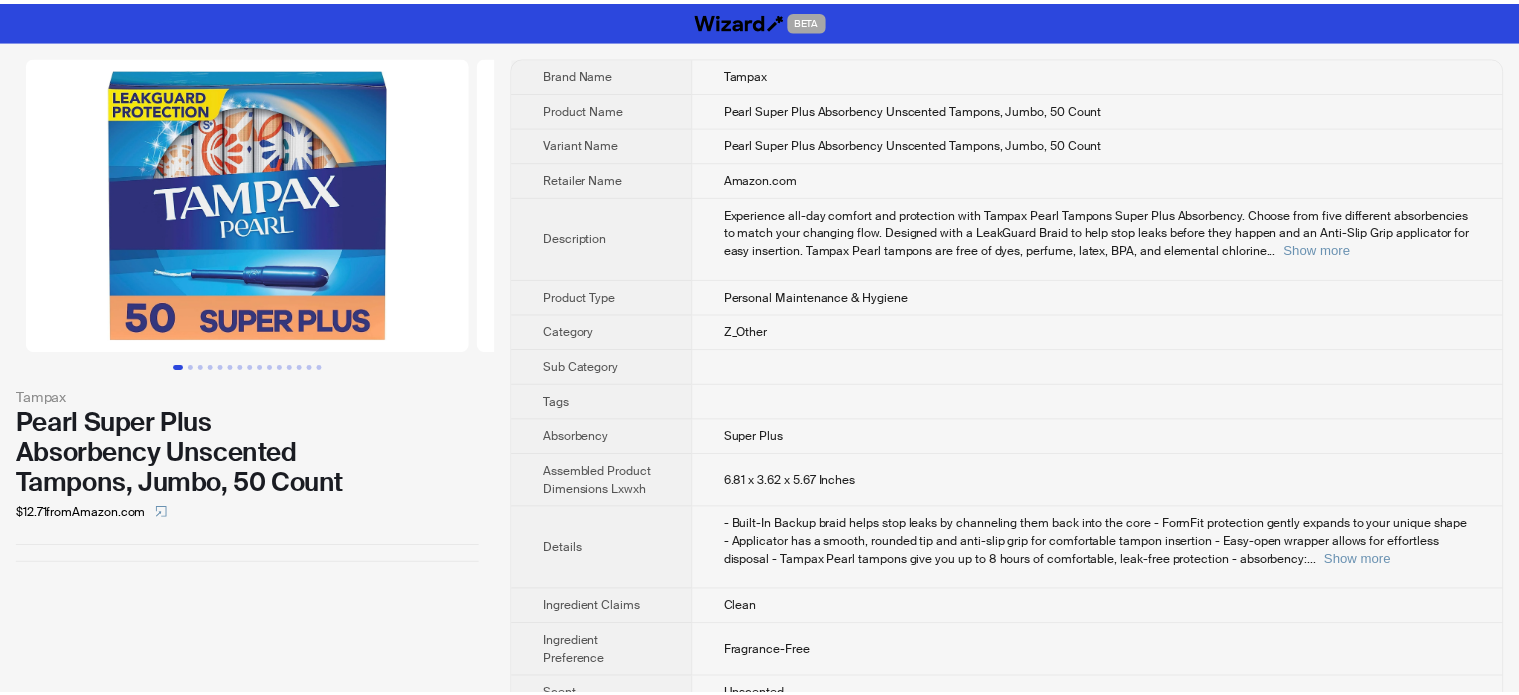 scroll, scrollTop: 0, scrollLeft: 0, axis: both 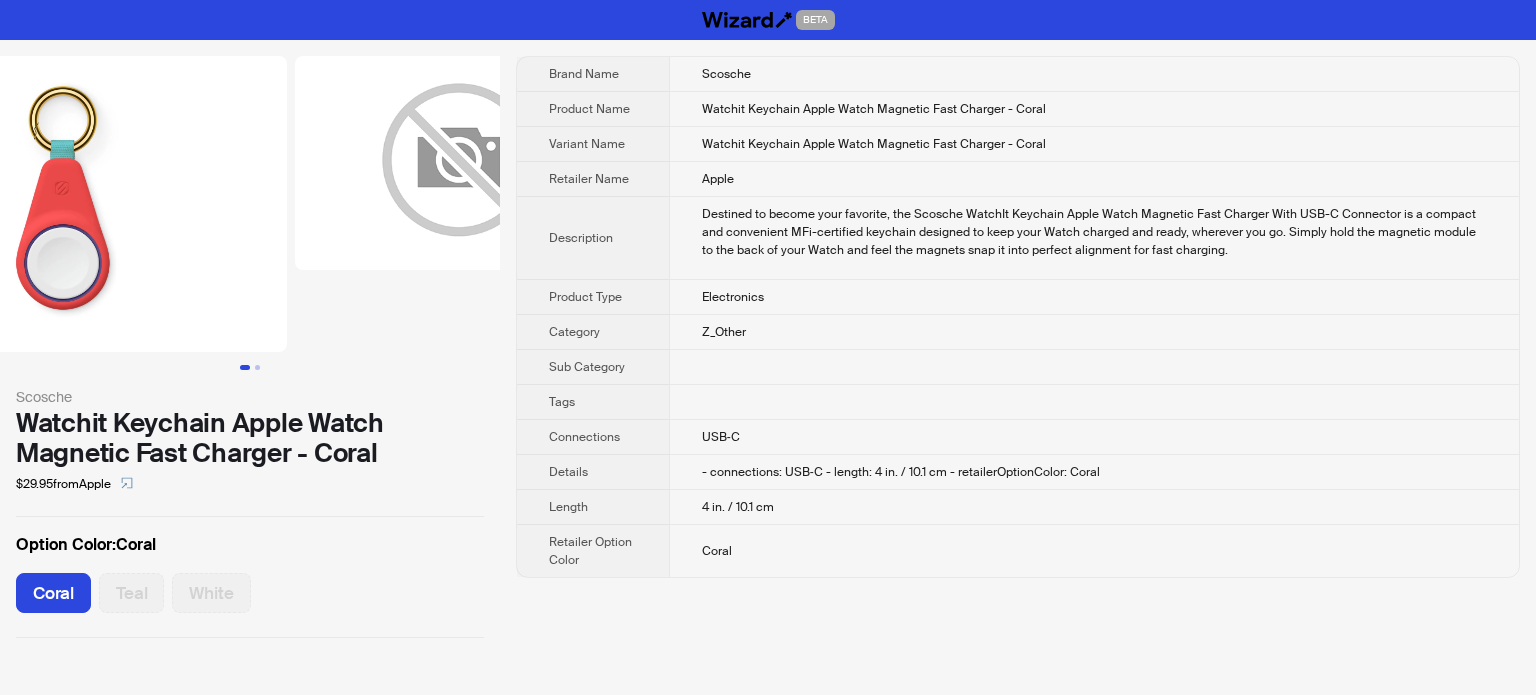 drag, startPoint x: 303, startPoint y: 249, endPoint x: 0, endPoint y: 241, distance: 303.1056 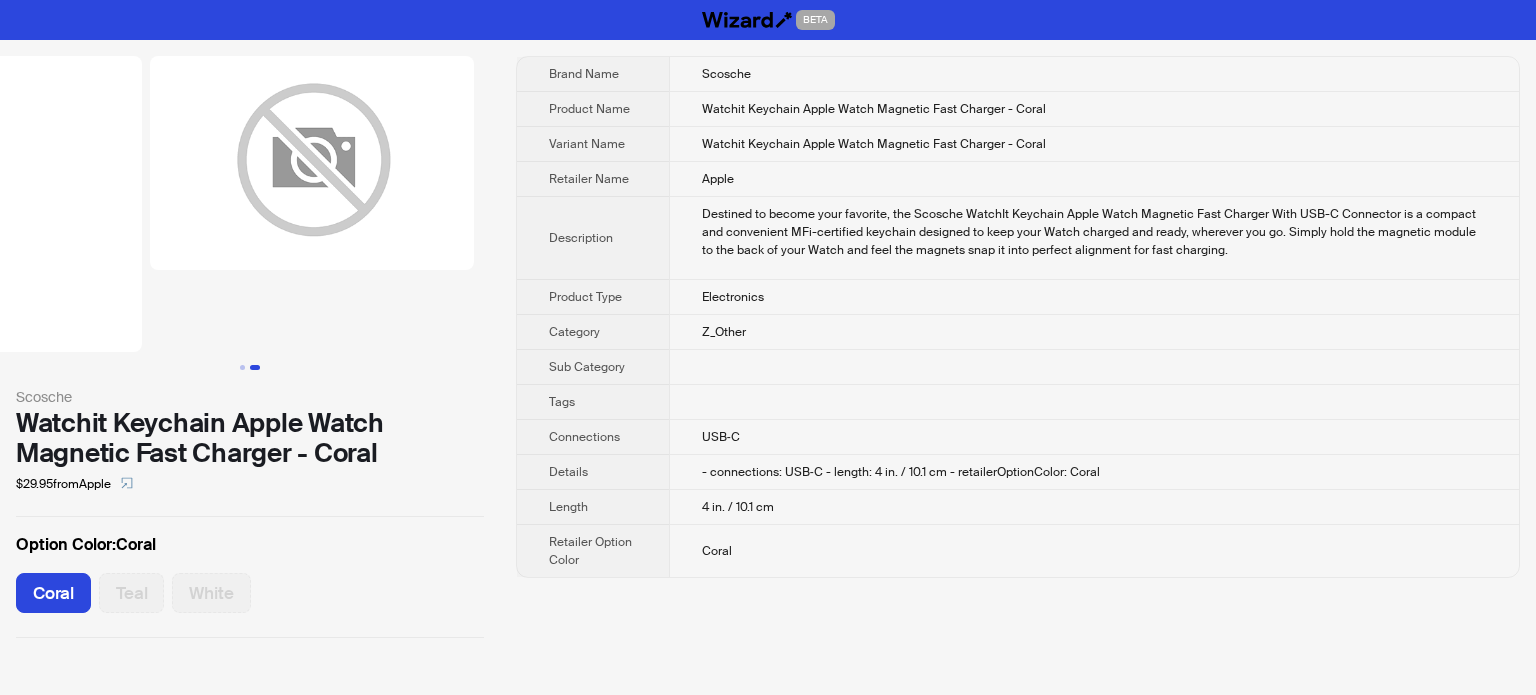 drag, startPoint x: 311, startPoint y: 228, endPoint x: 71, endPoint y: 223, distance: 240.05208 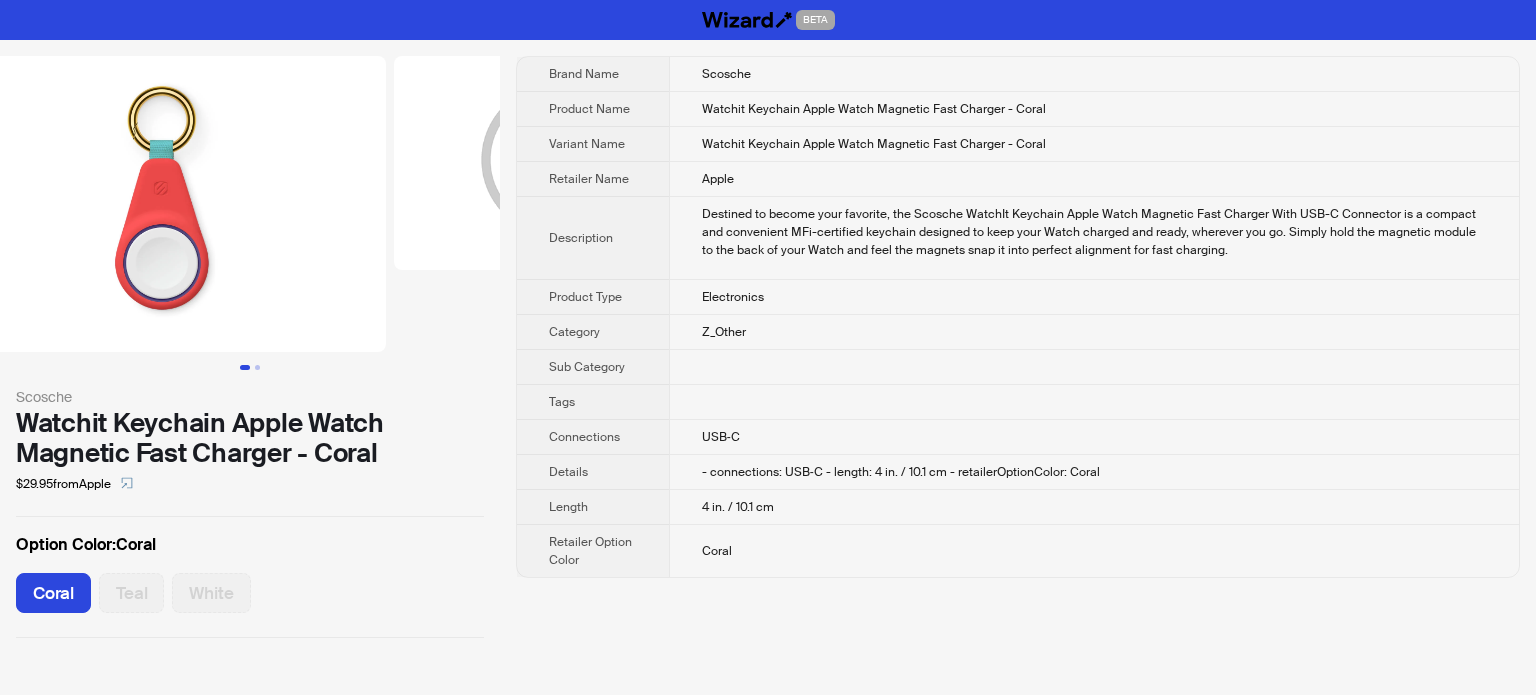 scroll, scrollTop: 0, scrollLeft: 0, axis: both 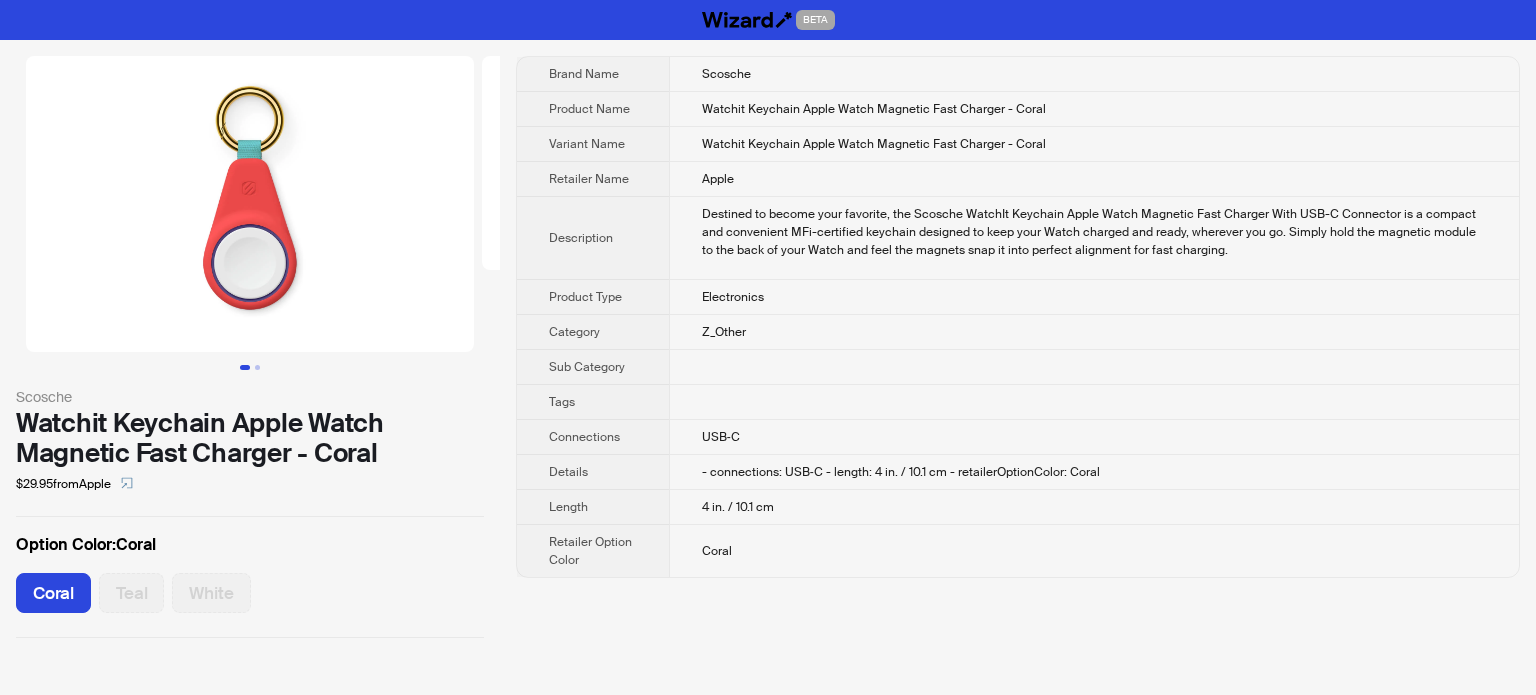 drag, startPoint x: 160, startPoint y: 243, endPoint x: 431, endPoint y: 214, distance: 272.54724 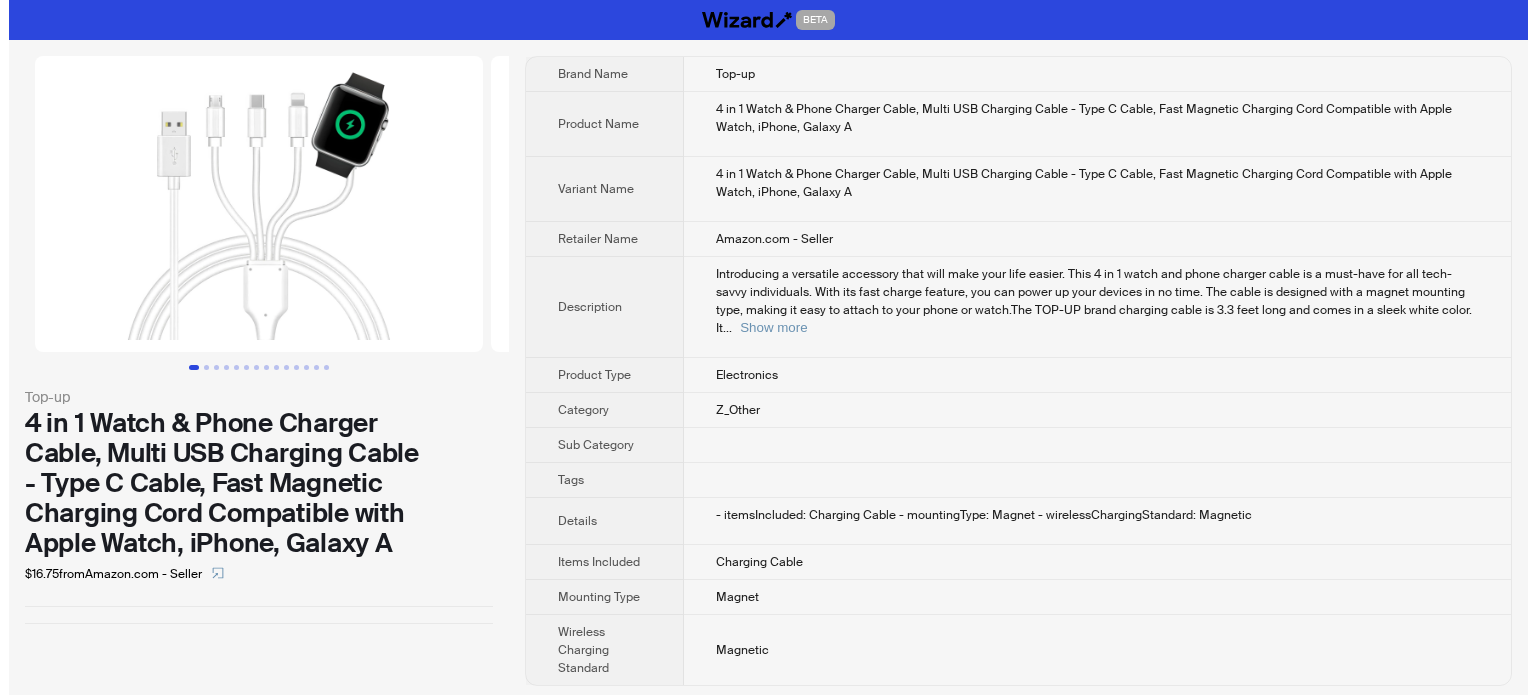 scroll, scrollTop: 0, scrollLeft: 0, axis: both 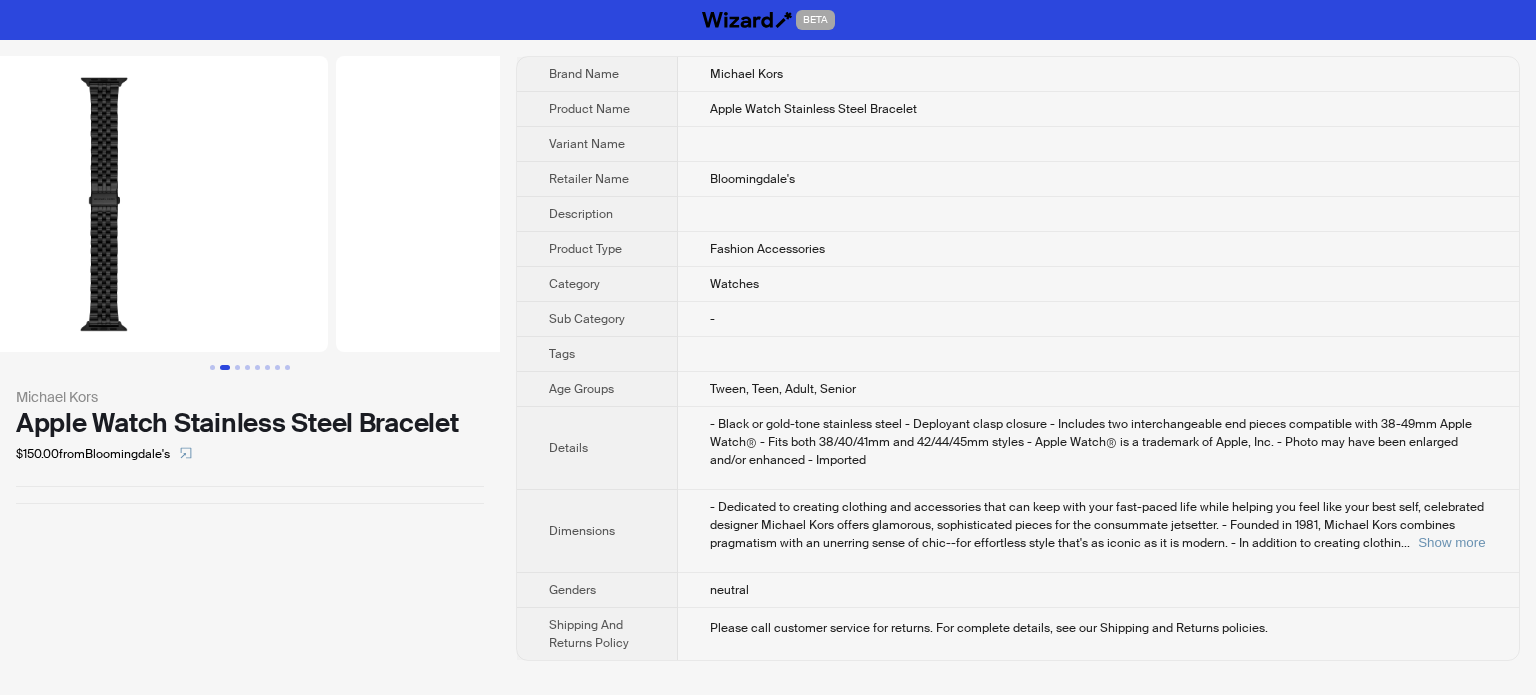 drag, startPoint x: 402, startPoint y: 339, endPoint x: 0, endPoint y: 329, distance: 402.12436 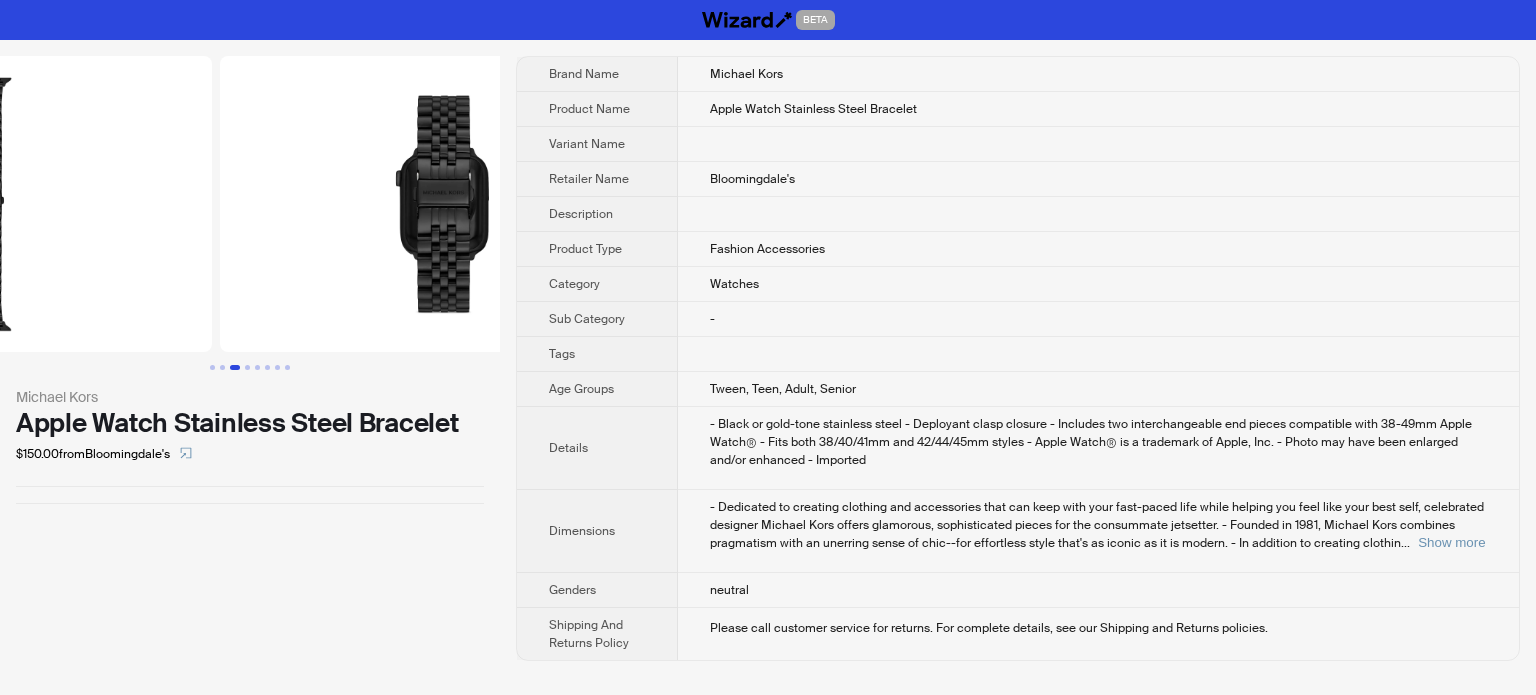 drag, startPoint x: 332, startPoint y: 235, endPoint x: 275, endPoint y: 7, distance: 235.01701 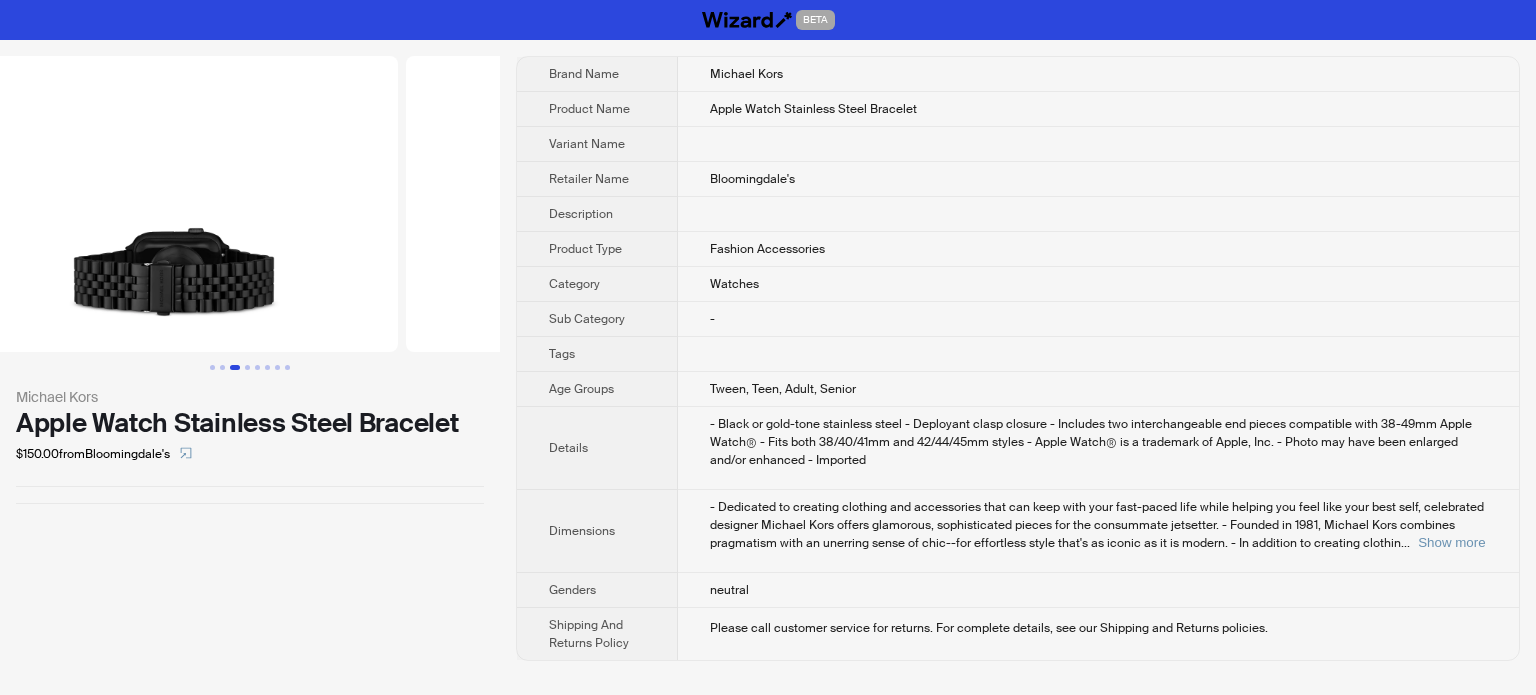 drag, startPoint x: 352, startPoint y: 310, endPoint x: 0, endPoint y: 455, distance: 380.6954 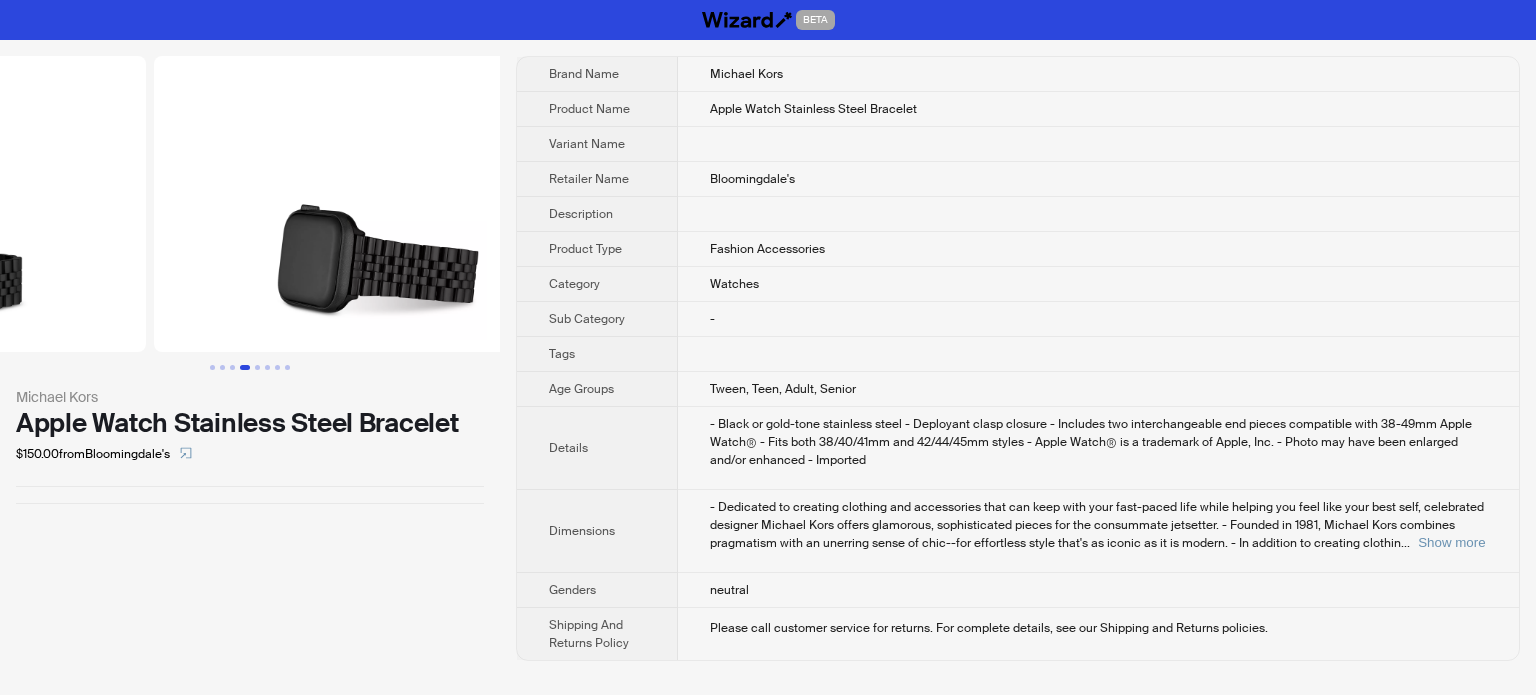 drag, startPoint x: 420, startPoint y: 314, endPoint x: 100, endPoint y: 356, distance: 322.74448 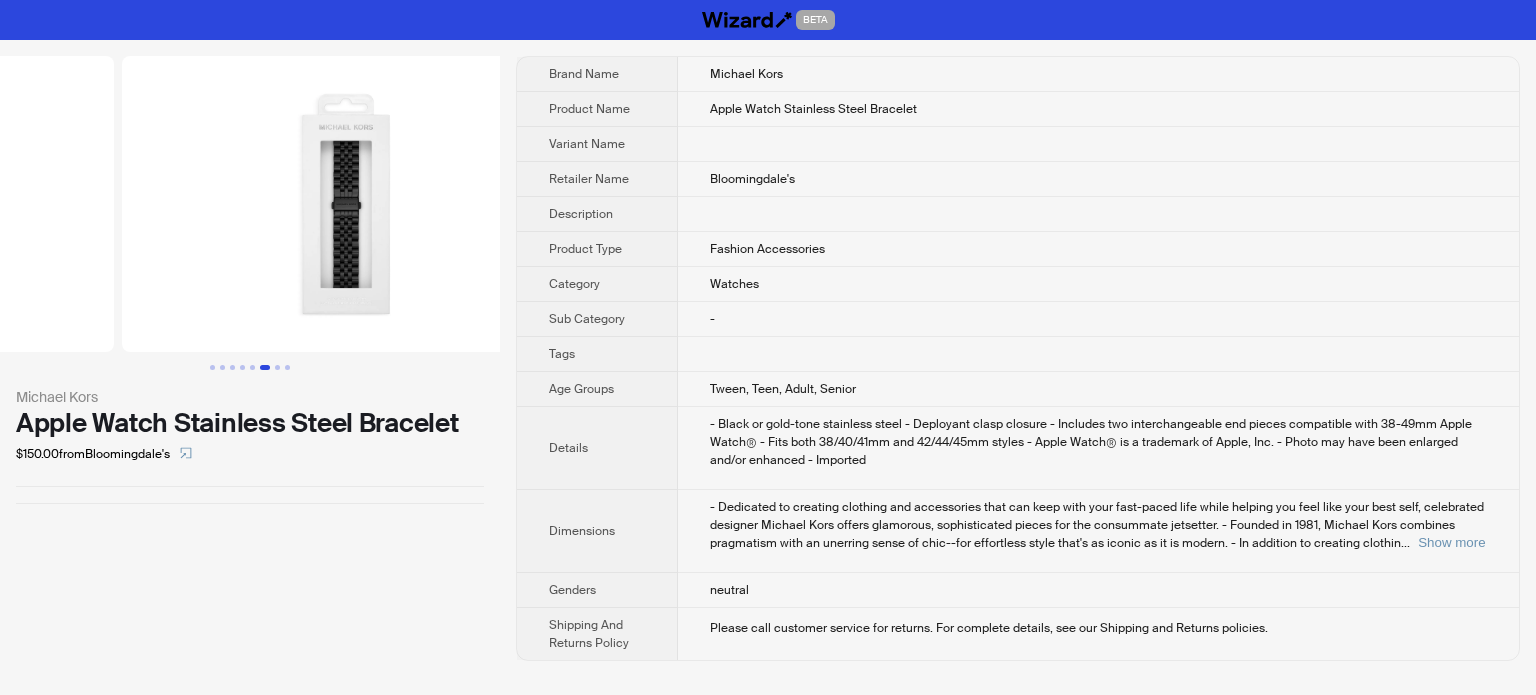drag, startPoint x: 465, startPoint y: 243, endPoint x: 108, endPoint y: 321, distance: 365.42166 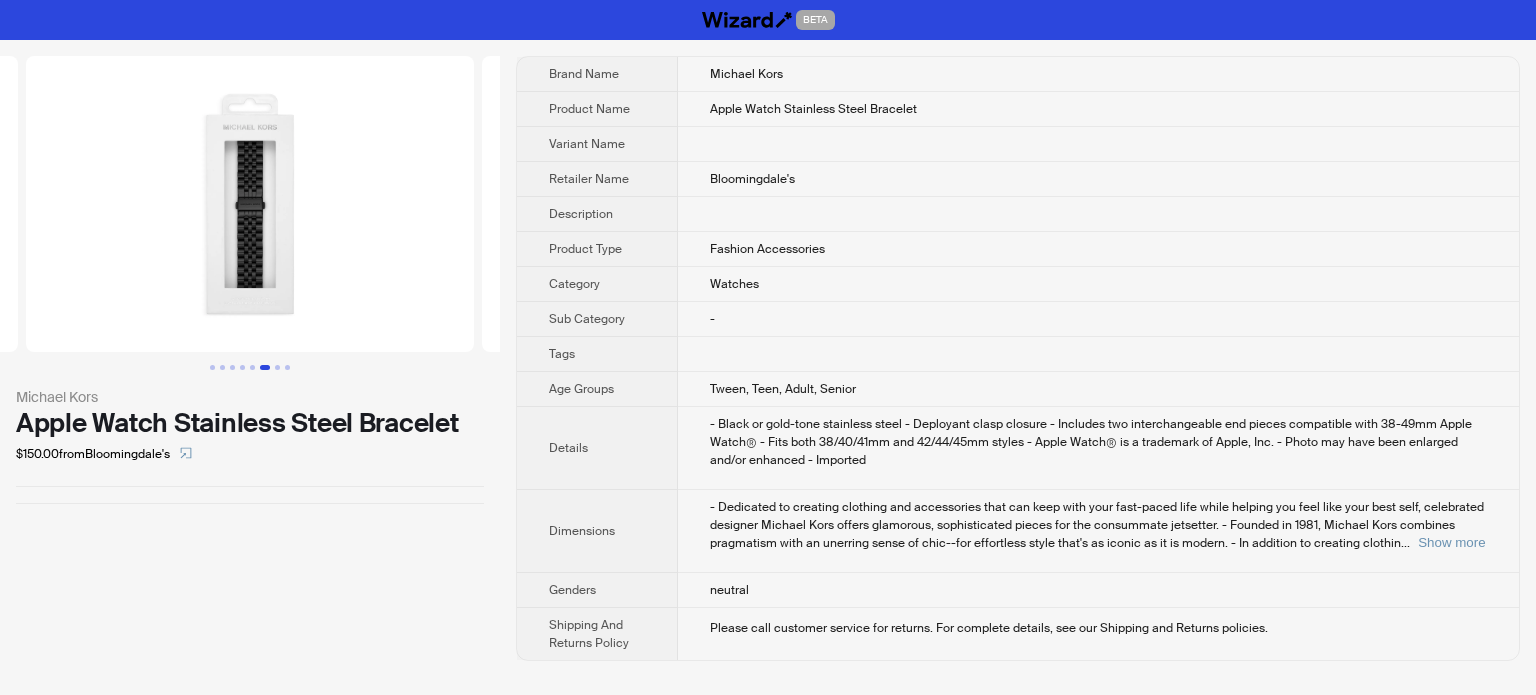 scroll, scrollTop: 0, scrollLeft: 2280, axis: horizontal 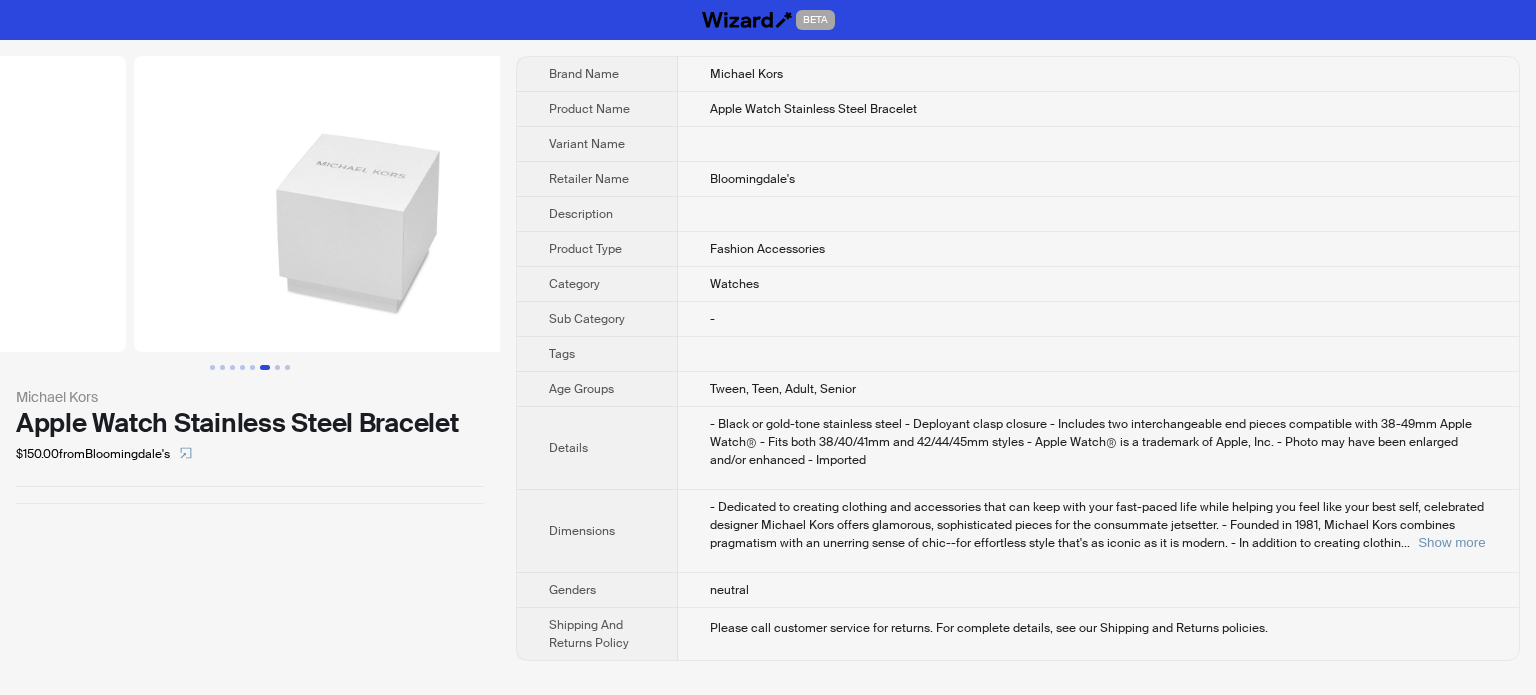 drag, startPoint x: 406, startPoint y: 242, endPoint x: 172, endPoint y: 244, distance: 234.00854 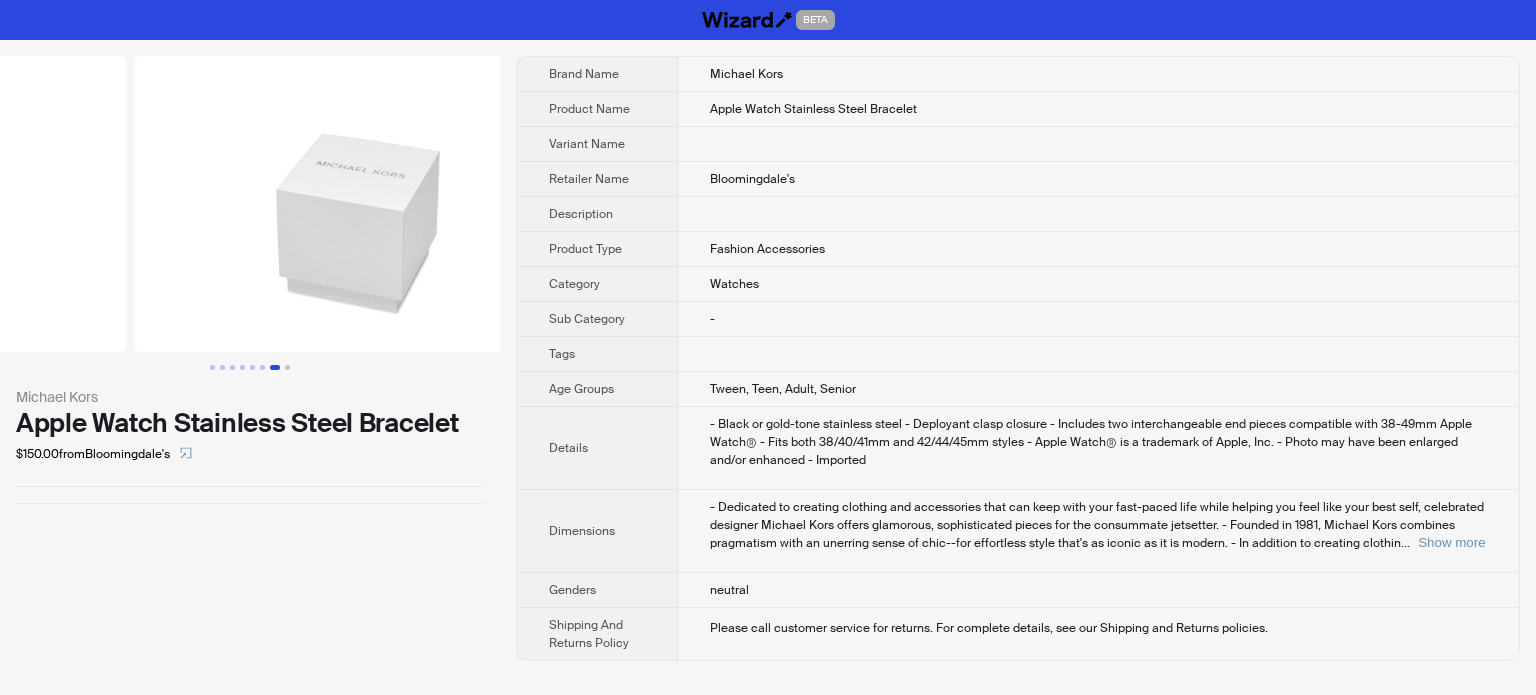 scroll, scrollTop: 0, scrollLeft: 2736, axis: horizontal 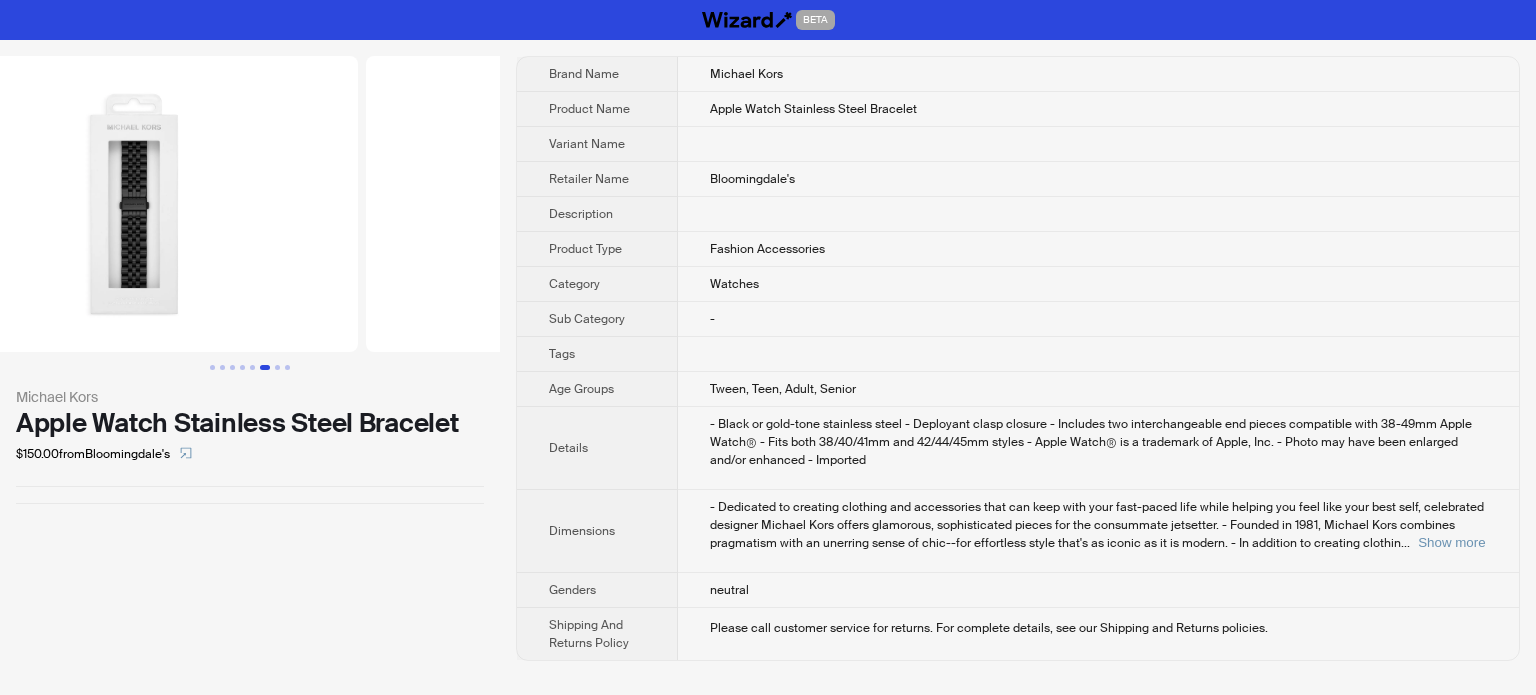 drag, startPoint x: 119, startPoint y: 307, endPoint x: 344, endPoint y: 309, distance: 225.0089 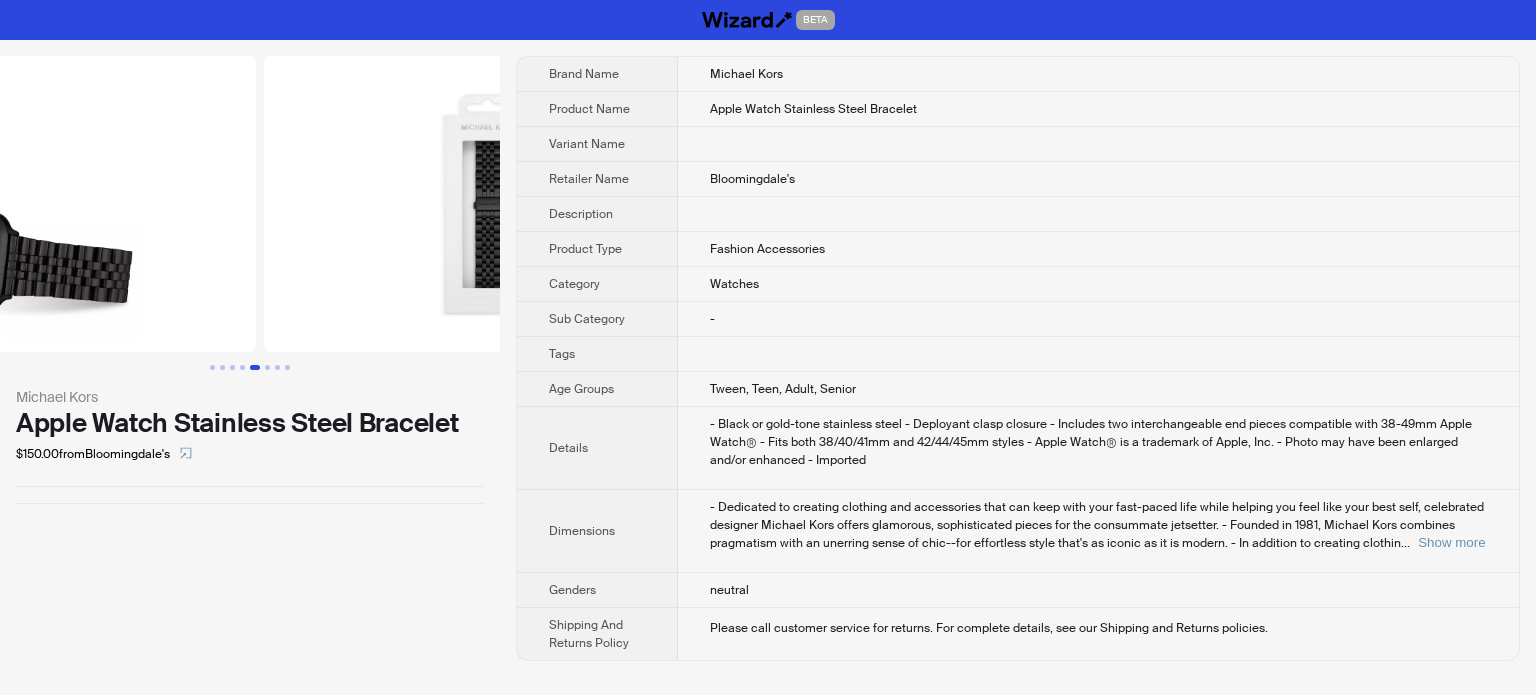 drag, startPoint x: 227, startPoint y: 230, endPoint x: 407, endPoint y: 219, distance: 180.3358 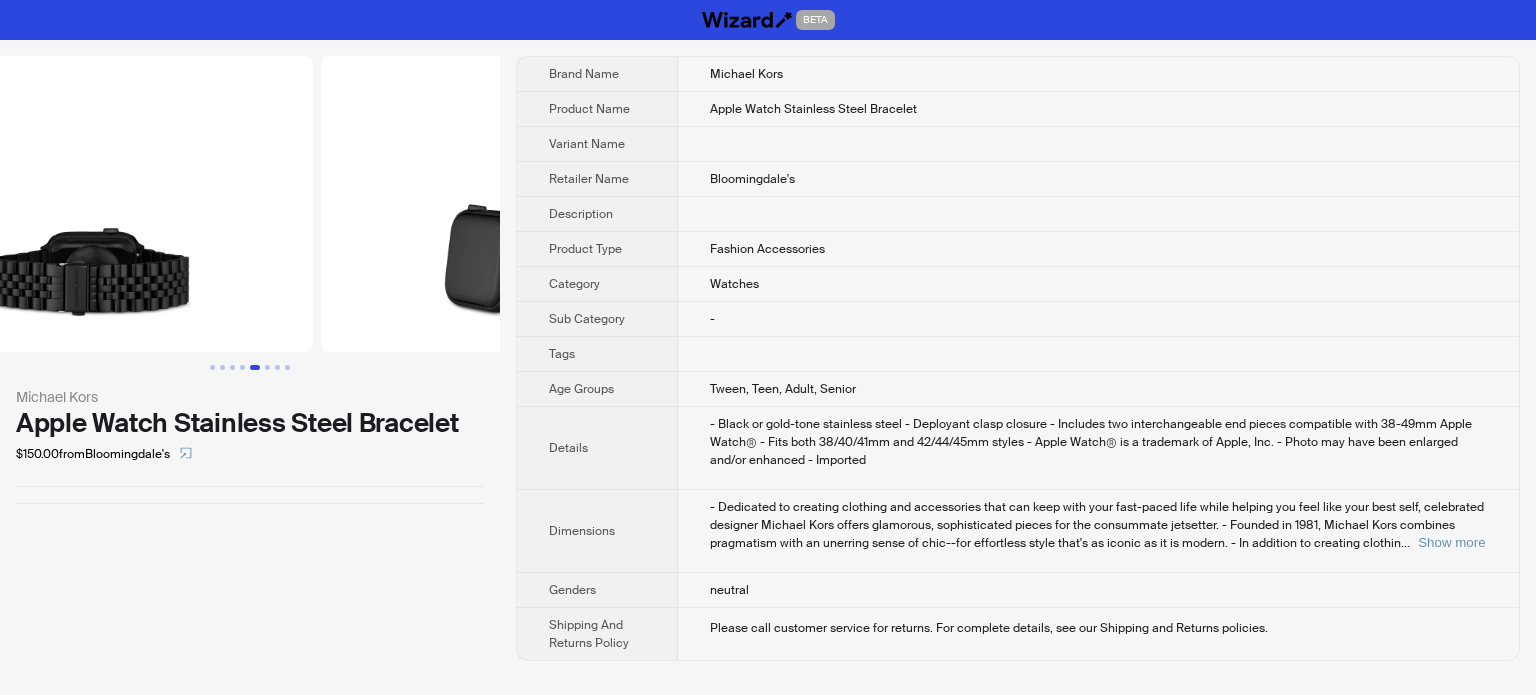 drag, startPoint x: 220, startPoint y: 202, endPoint x: 583, endPoint y: 7, distance: 412.06067 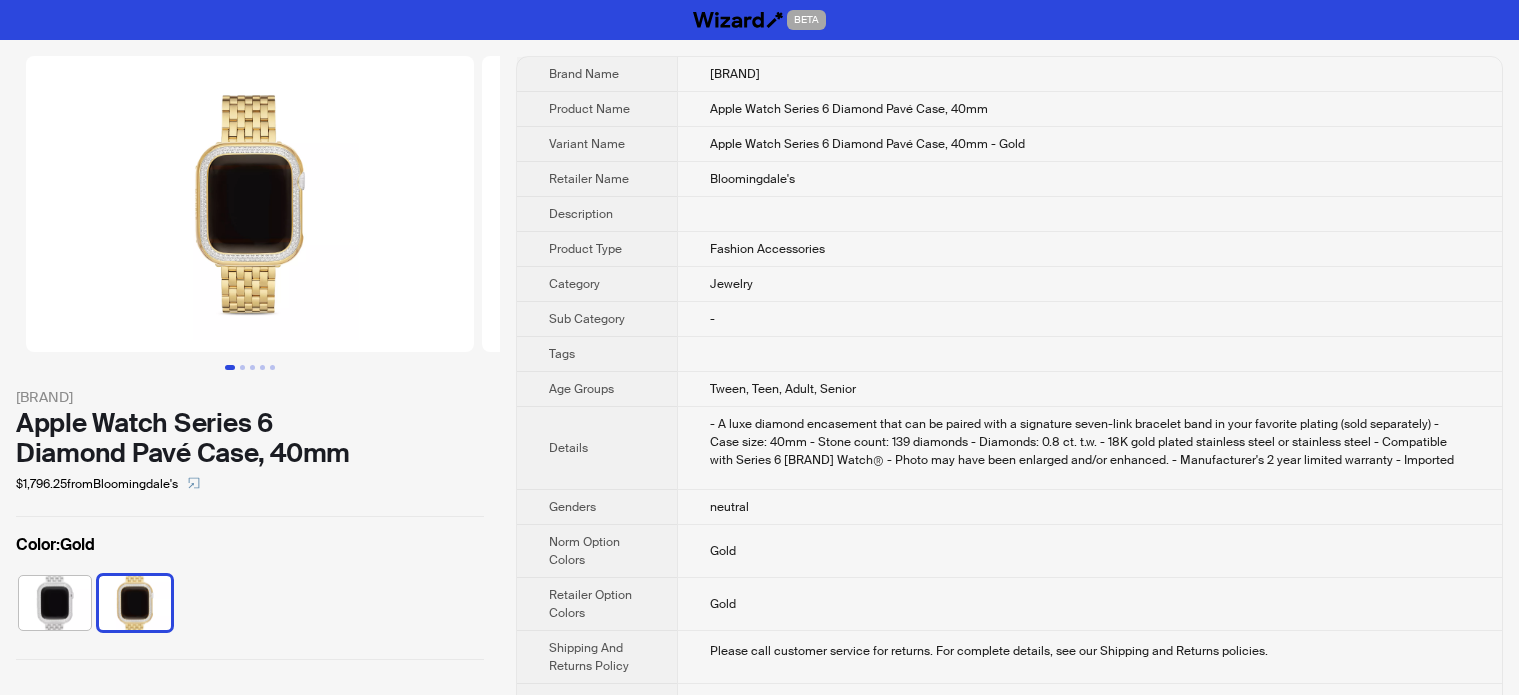 scroll, scrollTop: 0, scrollLeft: 0, axis: both 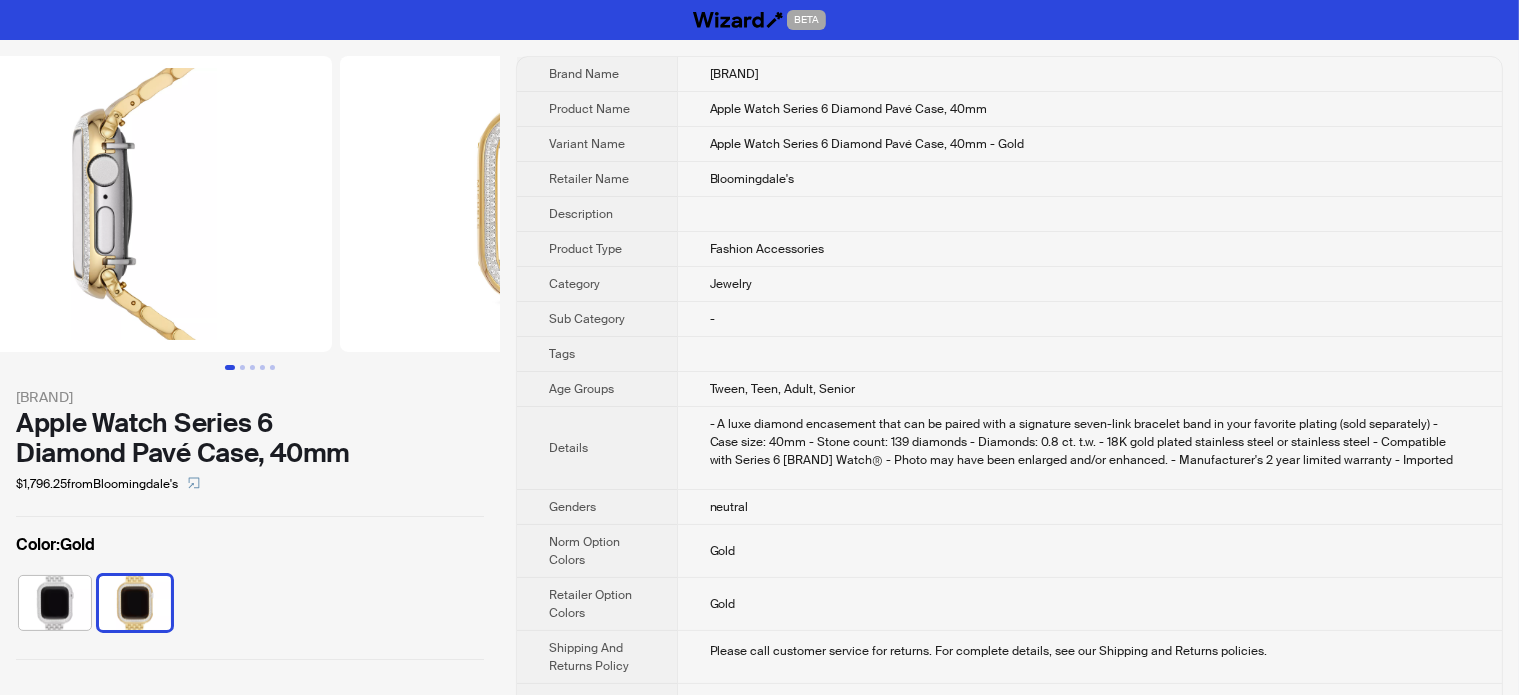 drag, startPoint x: 427, startPoint y: 208, endPoint x: 0, endPoint y: 348, distance: 449.3651 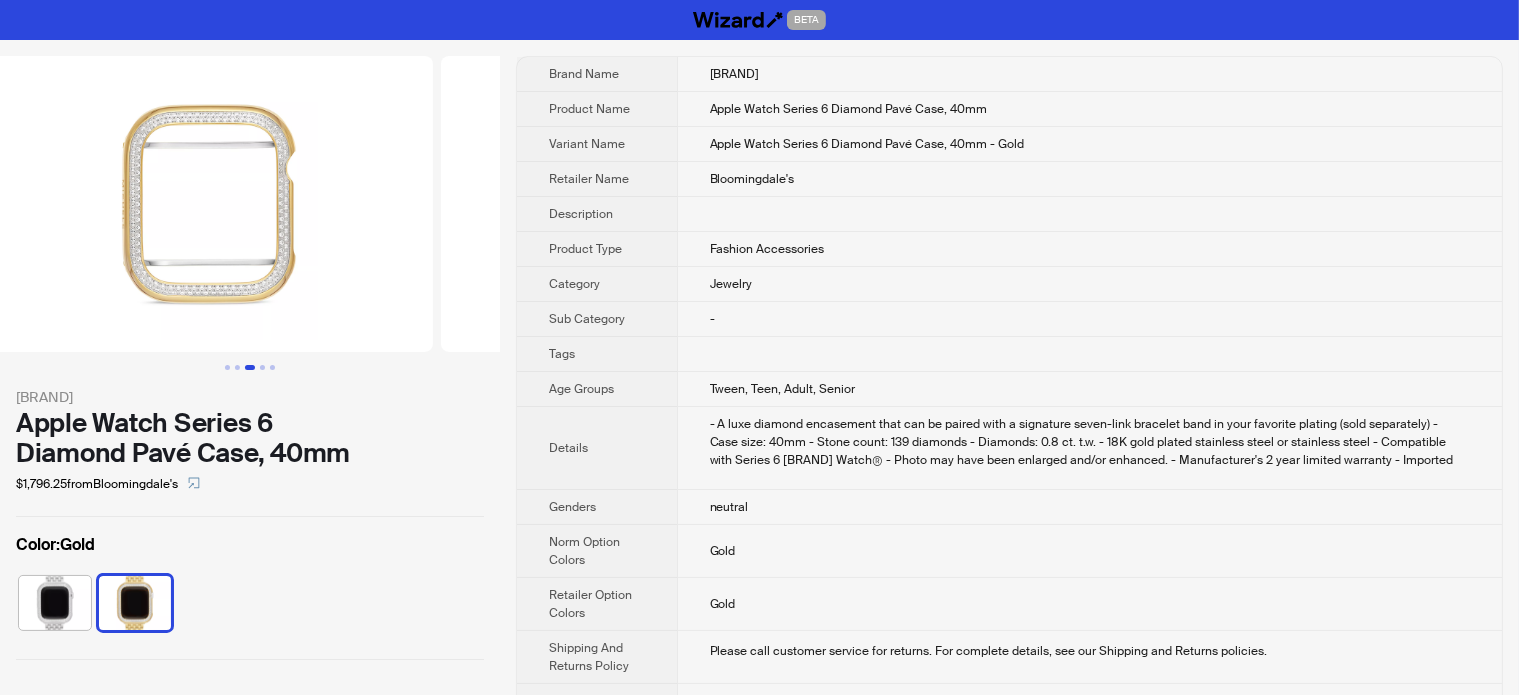 drag, startPoint x: 332, startPoint y: 255, endPoint x: 1, endPoint y: 361, distance: 347.55862 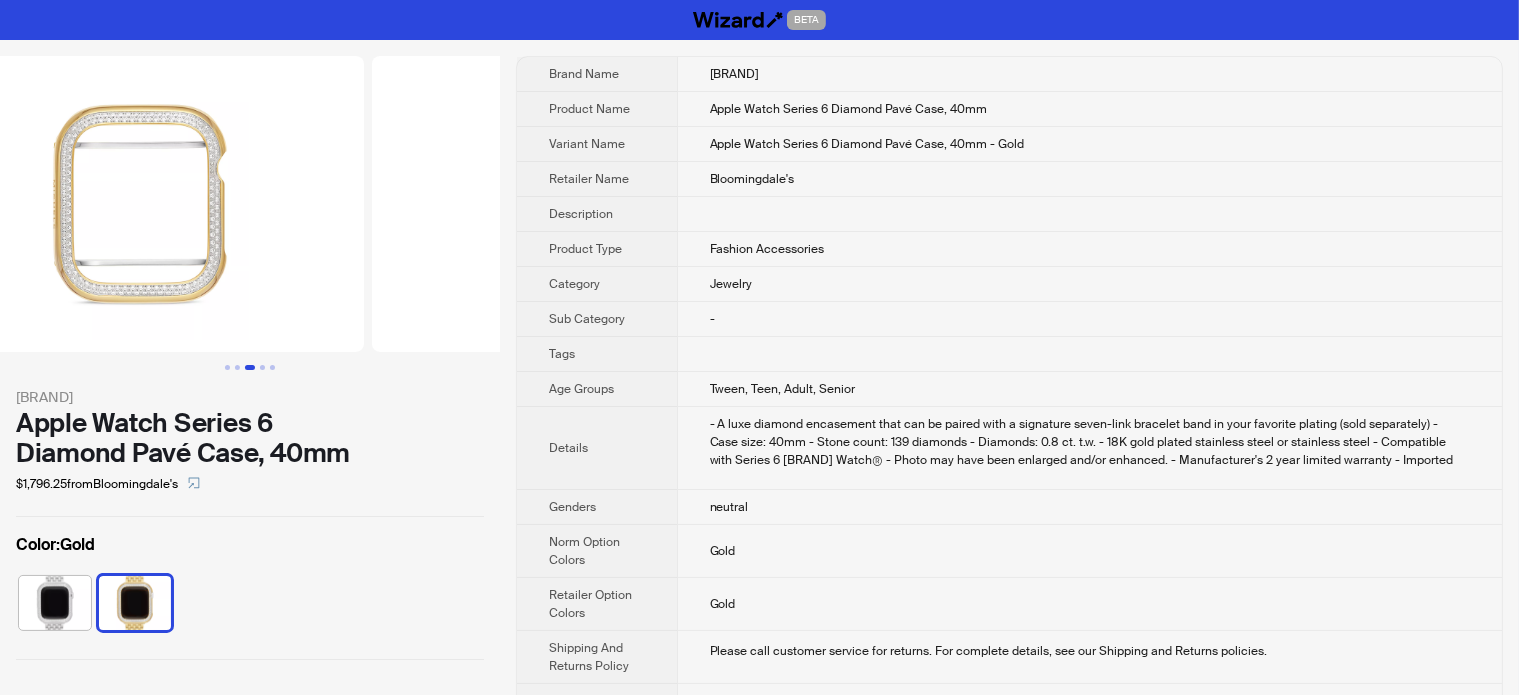 drag, startPoint x: 360, startPoint y: 307, endPoint x: 173, endPoint y: 213, distance: 209.29645 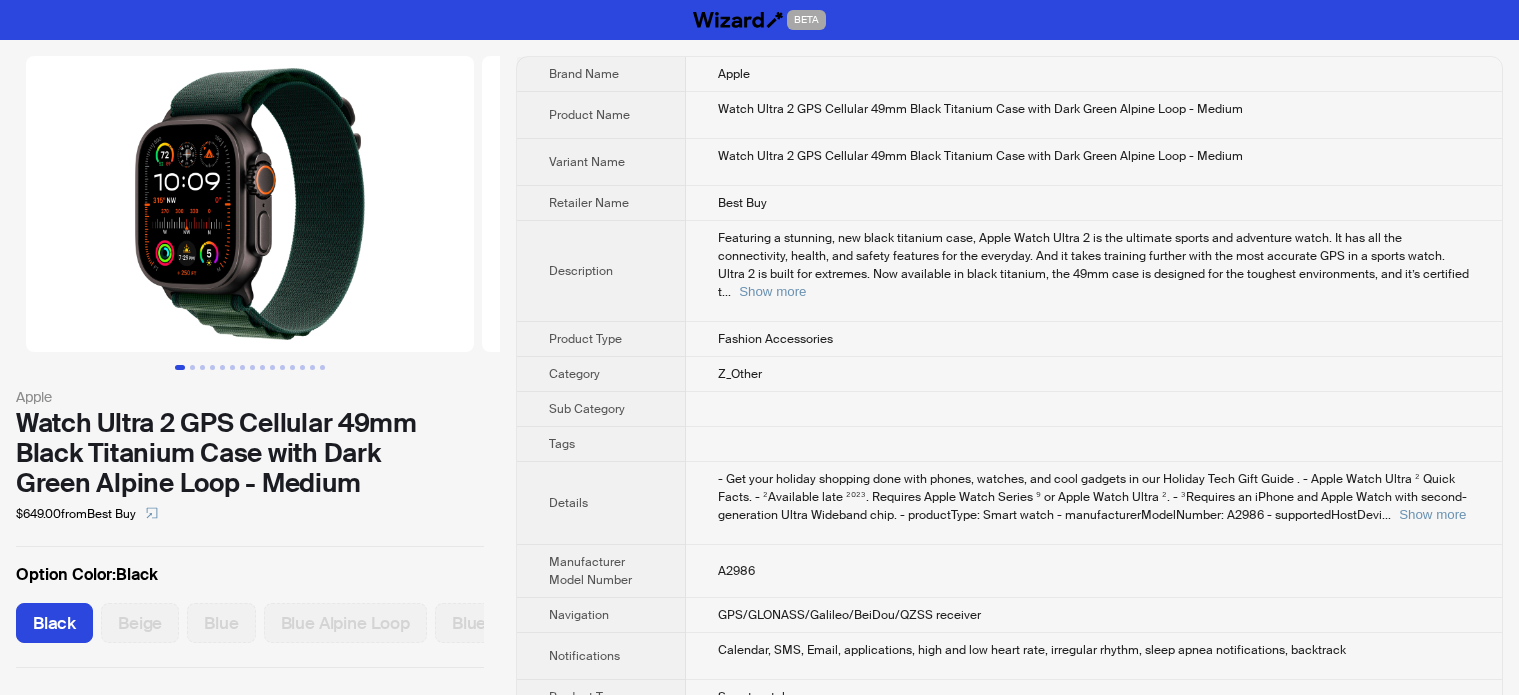 scroll, scrollTop: 0, scrollLeft: 0, axis: both 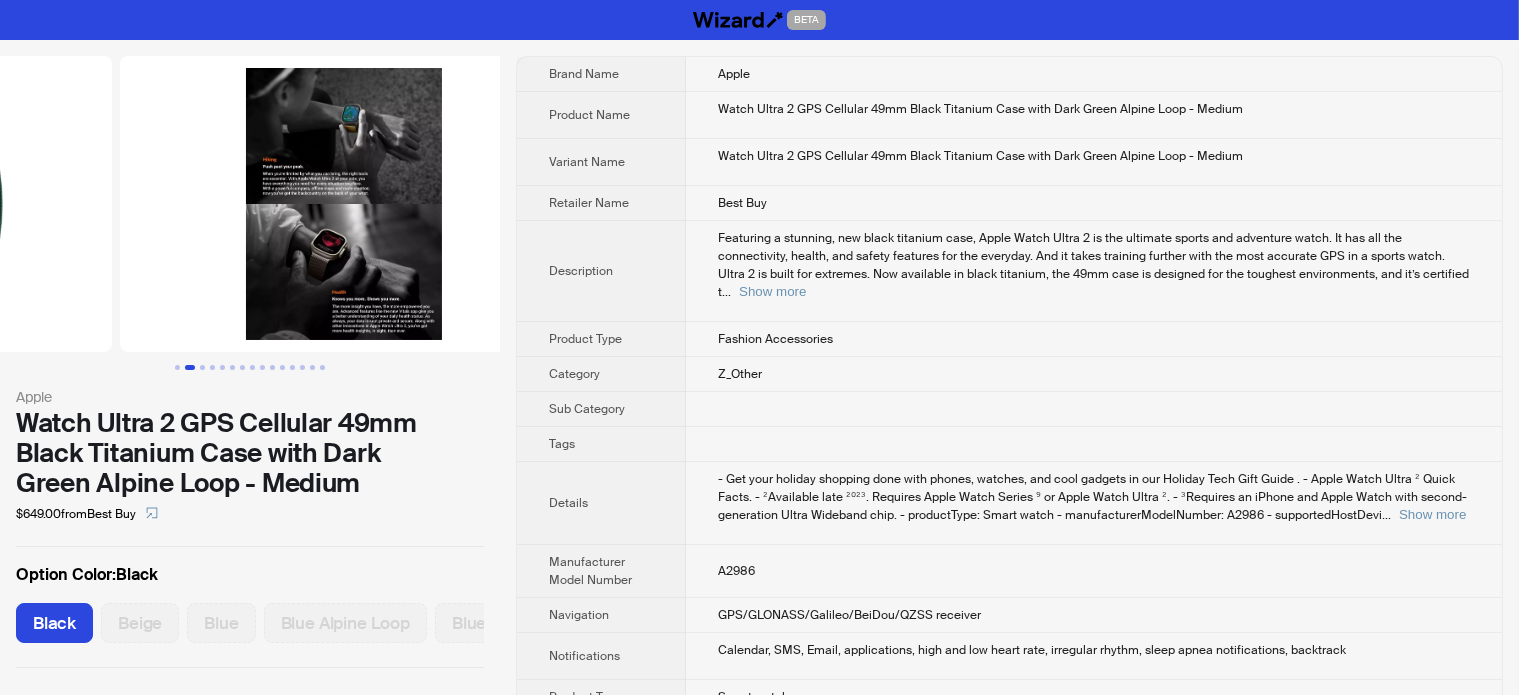 drag, startPoint x: 368, startPoint y: 271, endPoint x: 128, endPoint y: 319, distance: 244.75293 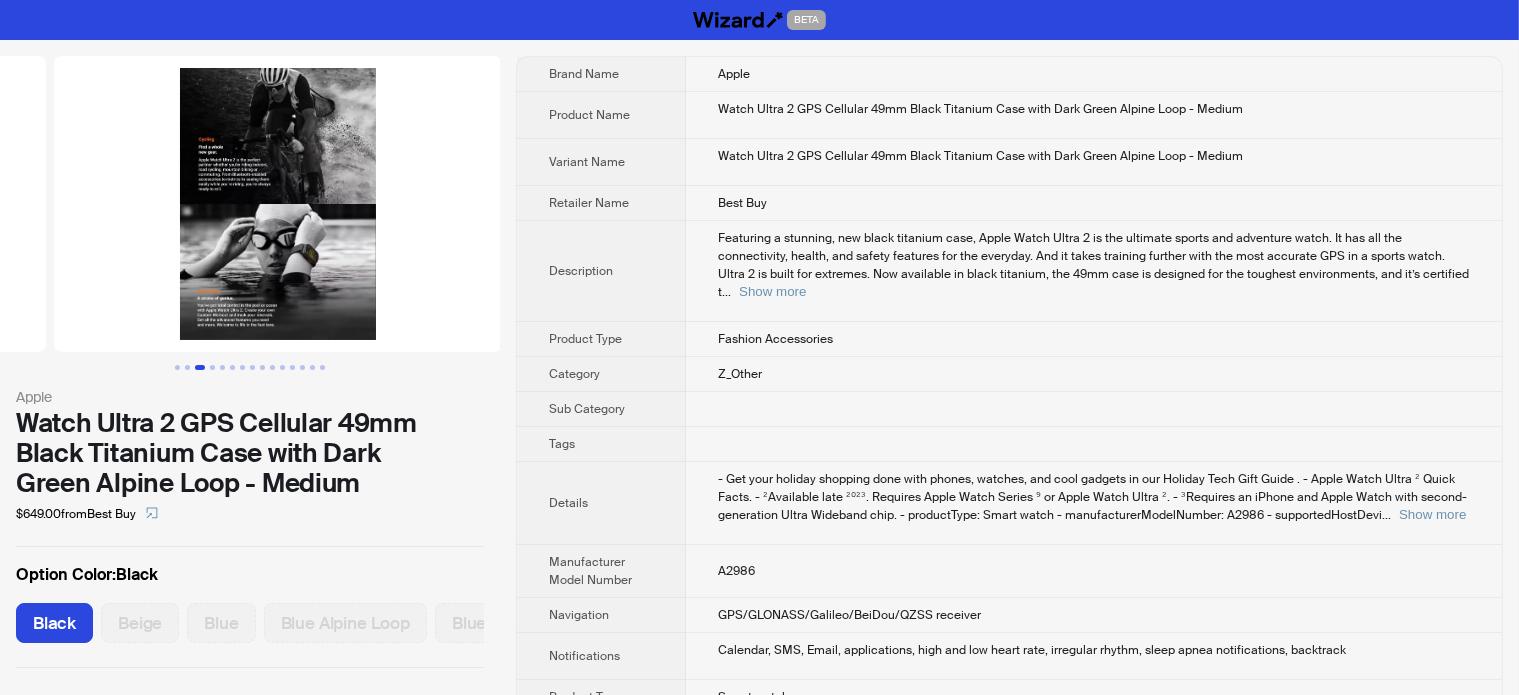 drag, startPoint x: 359, startPoint y: 293, endPoint x: 75, endPoint y: 351, distance: 289.86203 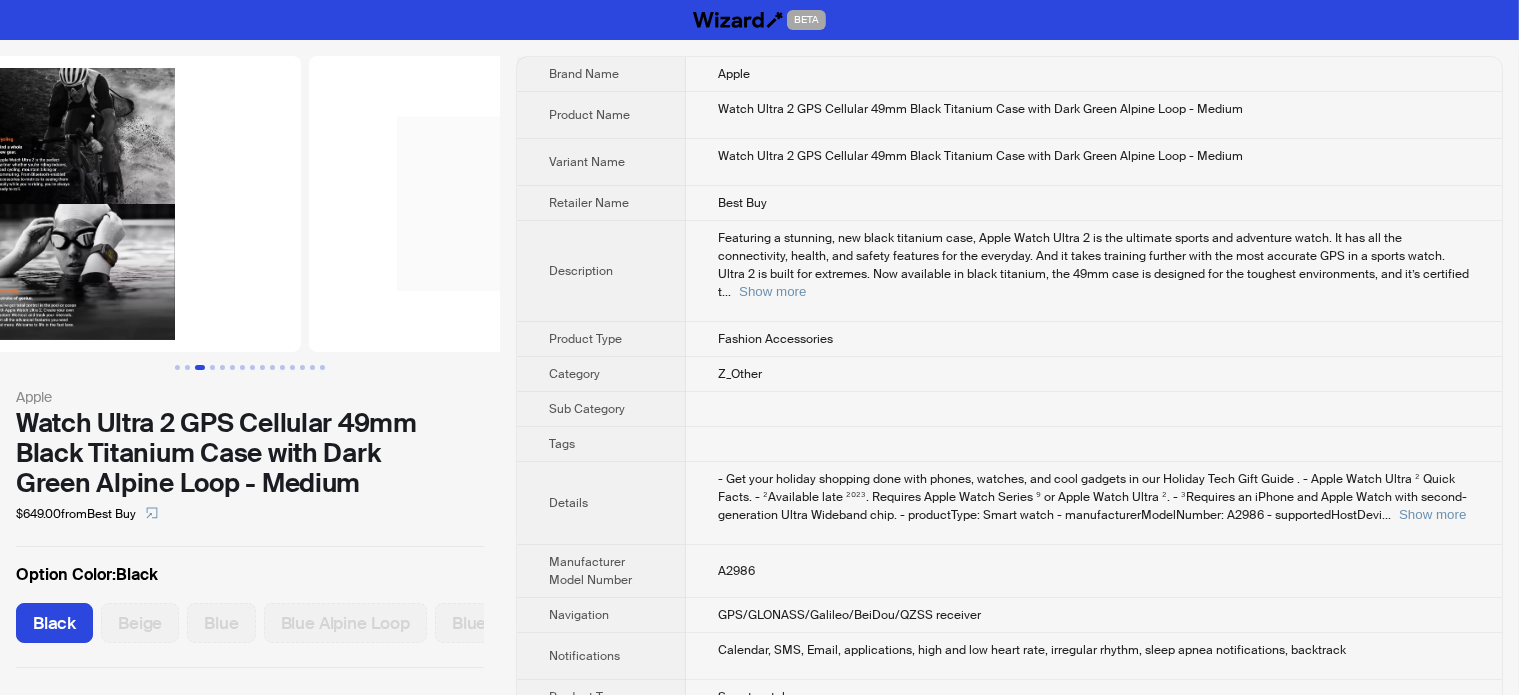 drag, startPoint x: 385, startPoint y: 286, endPoint x: 12, endPoint y: 323, distance: 374.83063 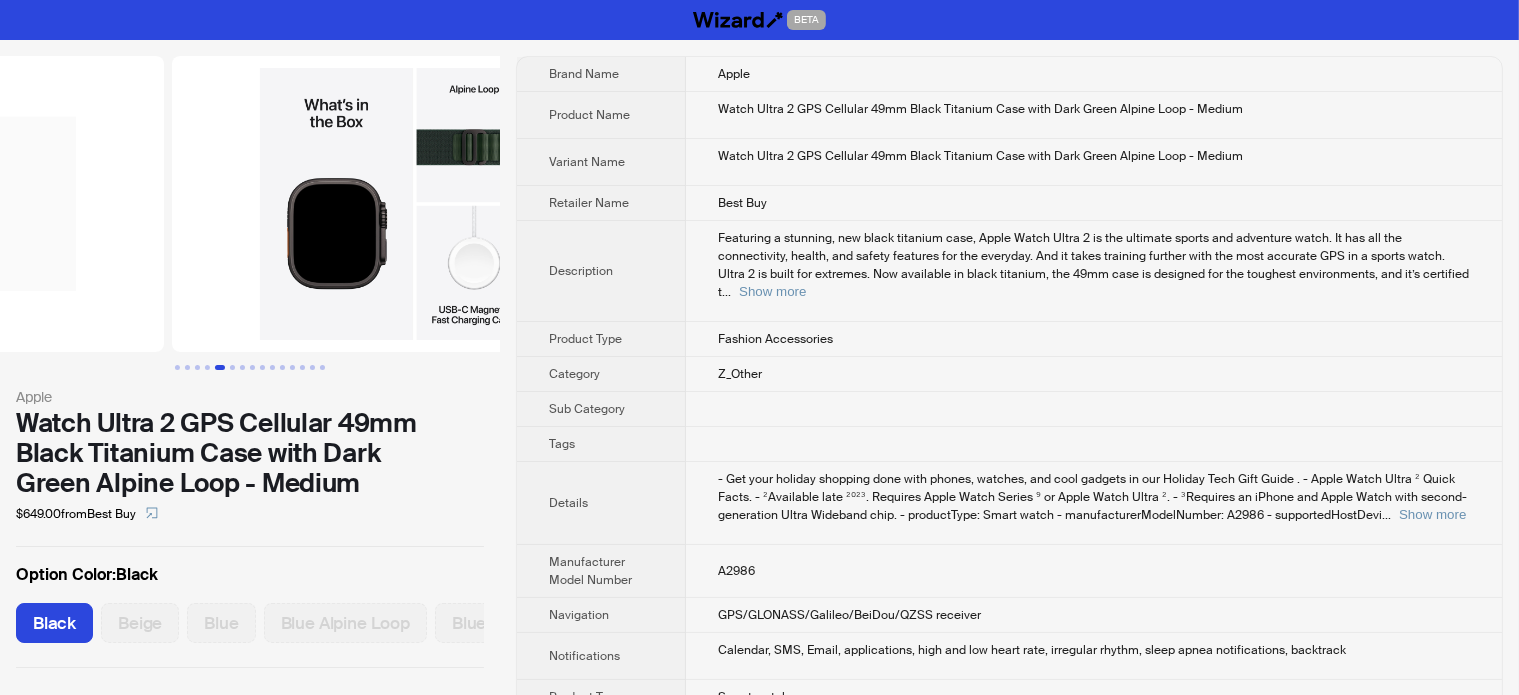 drag, startPoint x: 300, startPoint y: 265, endPoint x: 51, endPoint y: 296, distance: 250.9223 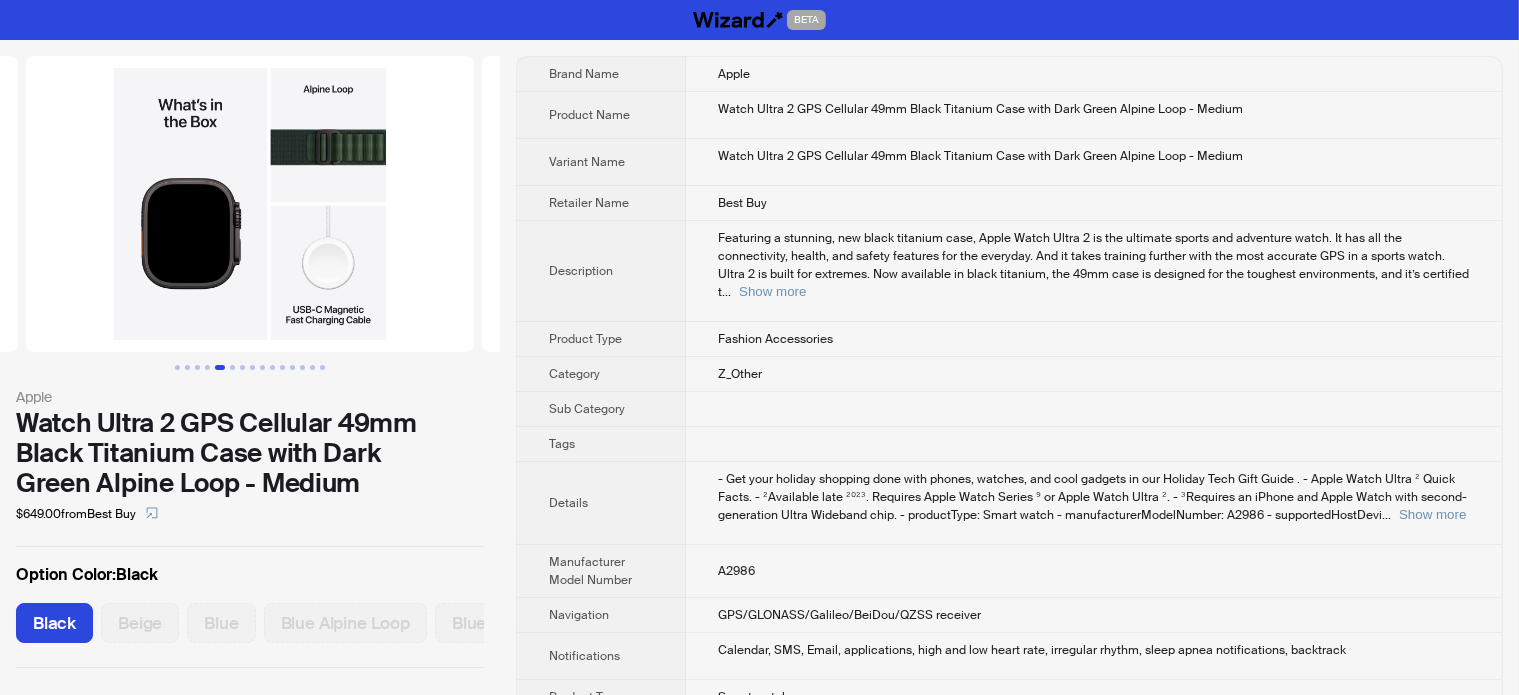 drag, startPoint x: 355, startPoint y: 223, endPoint x: 0, endPoint y: 283, distance: 360.03473 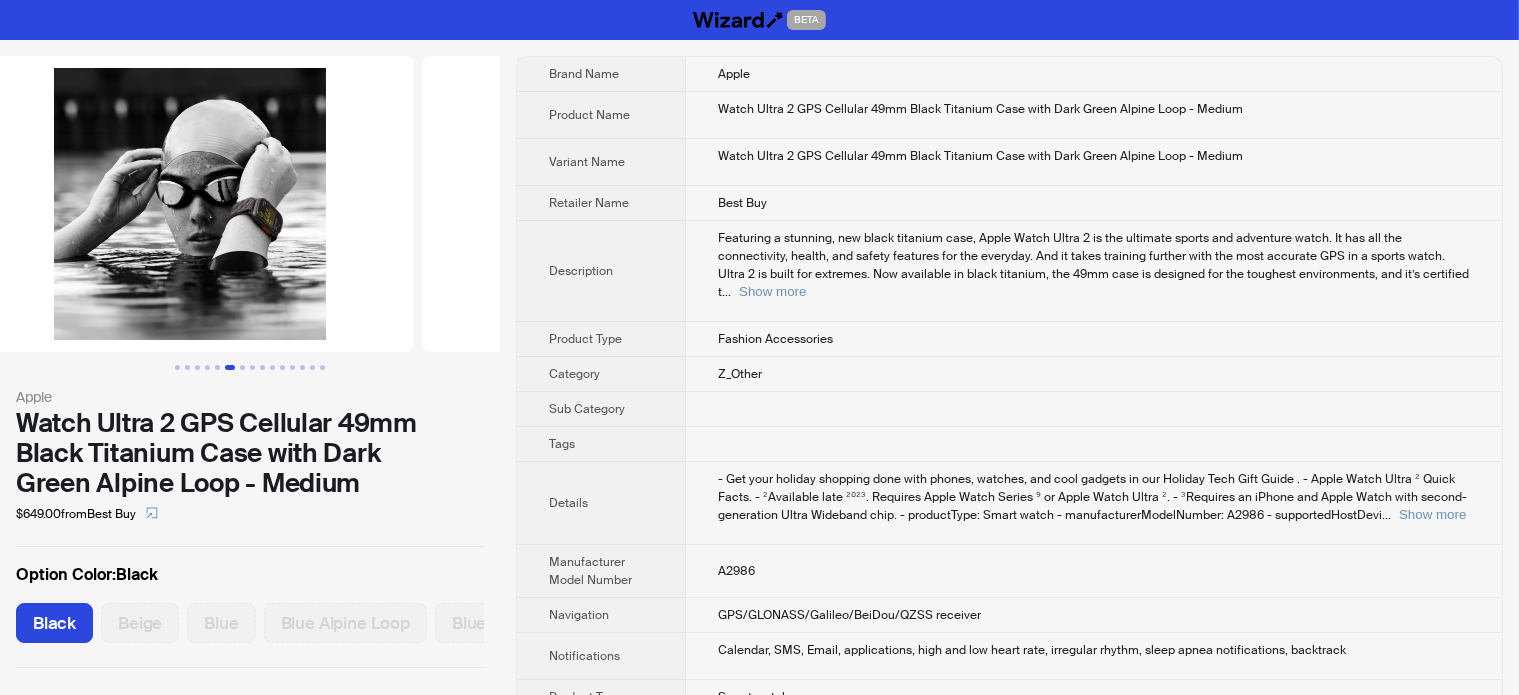 drag, startPoint x: 299, startPoint y: 219, endPoint x: 20, endPoint y: 286, distance: 286.93204 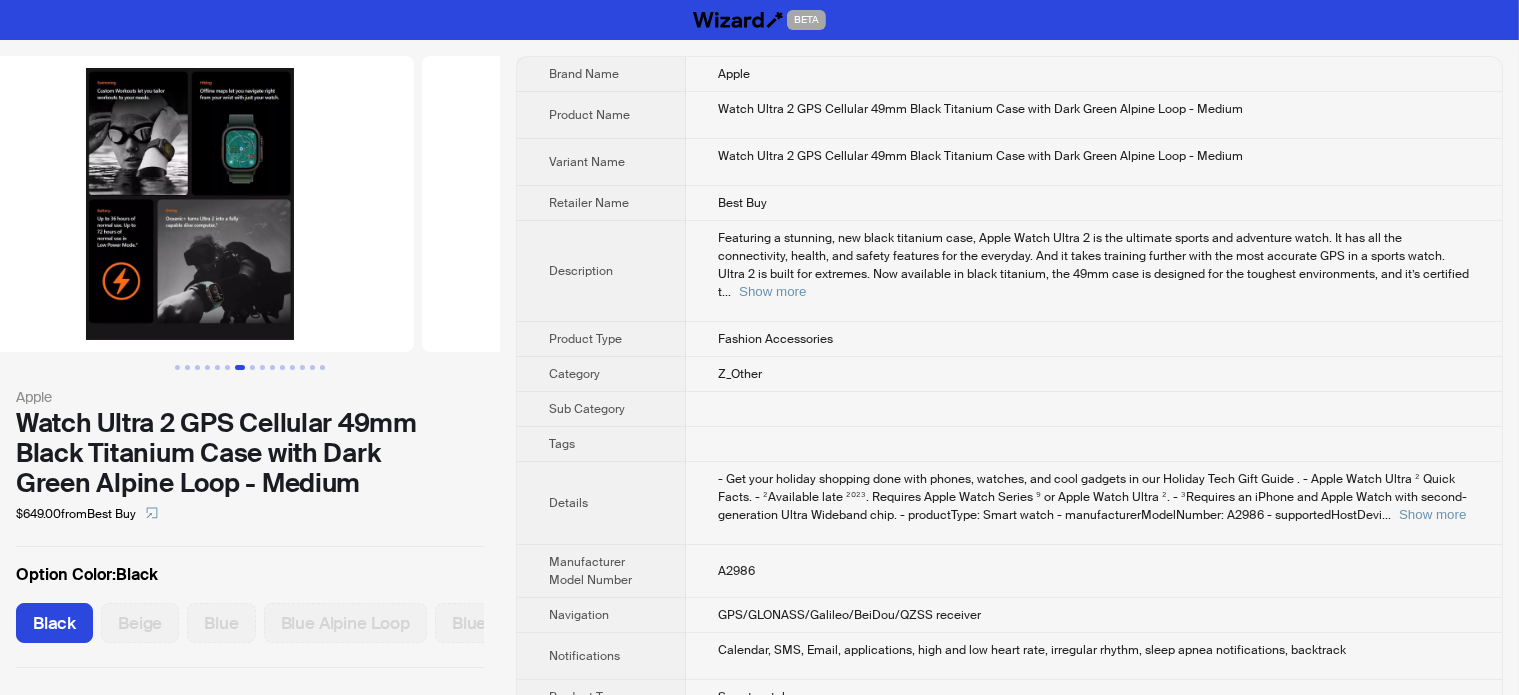 drag, startPoint x: 184, startPoint y: 285, endPoint x: 0, endPoint y: 336, distance: 190.93716 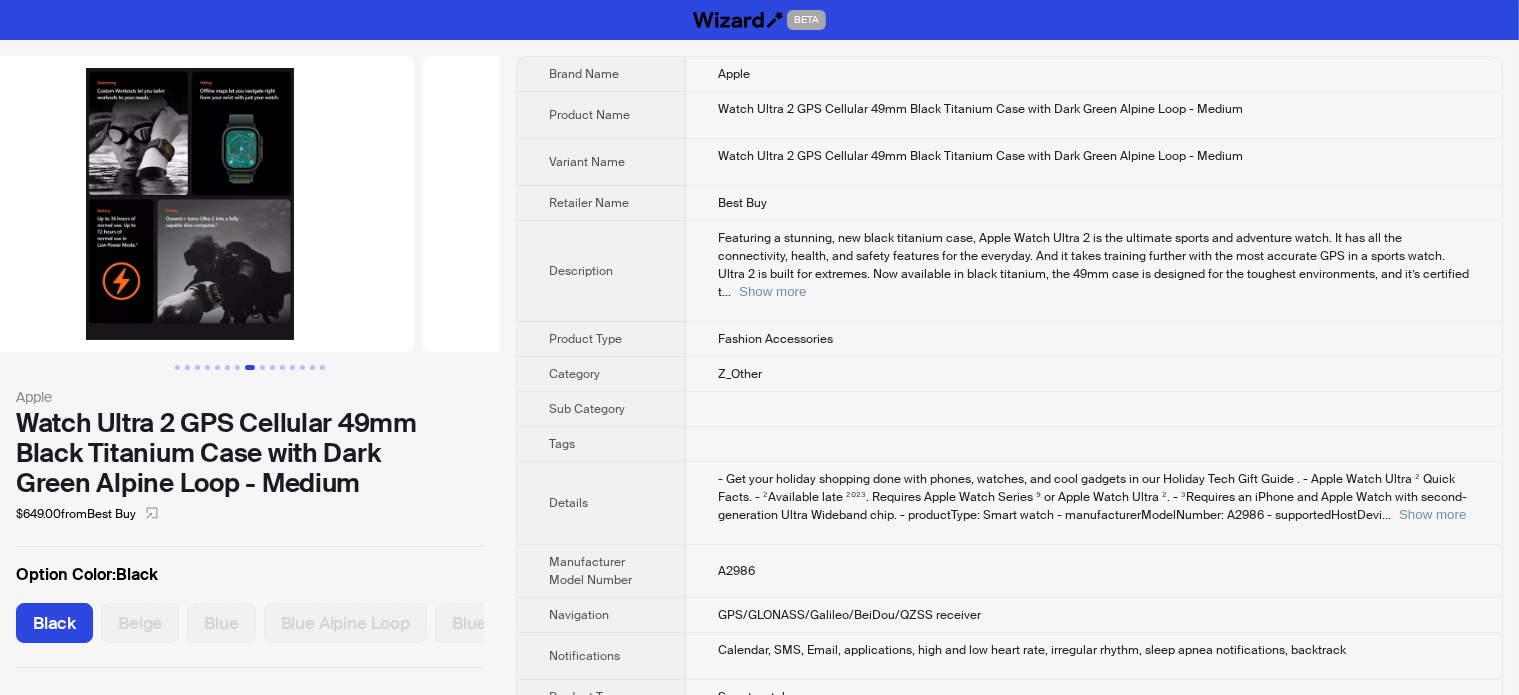 scroll, scrollTop: 0, scrollLeft: 3192, axis: horizontal 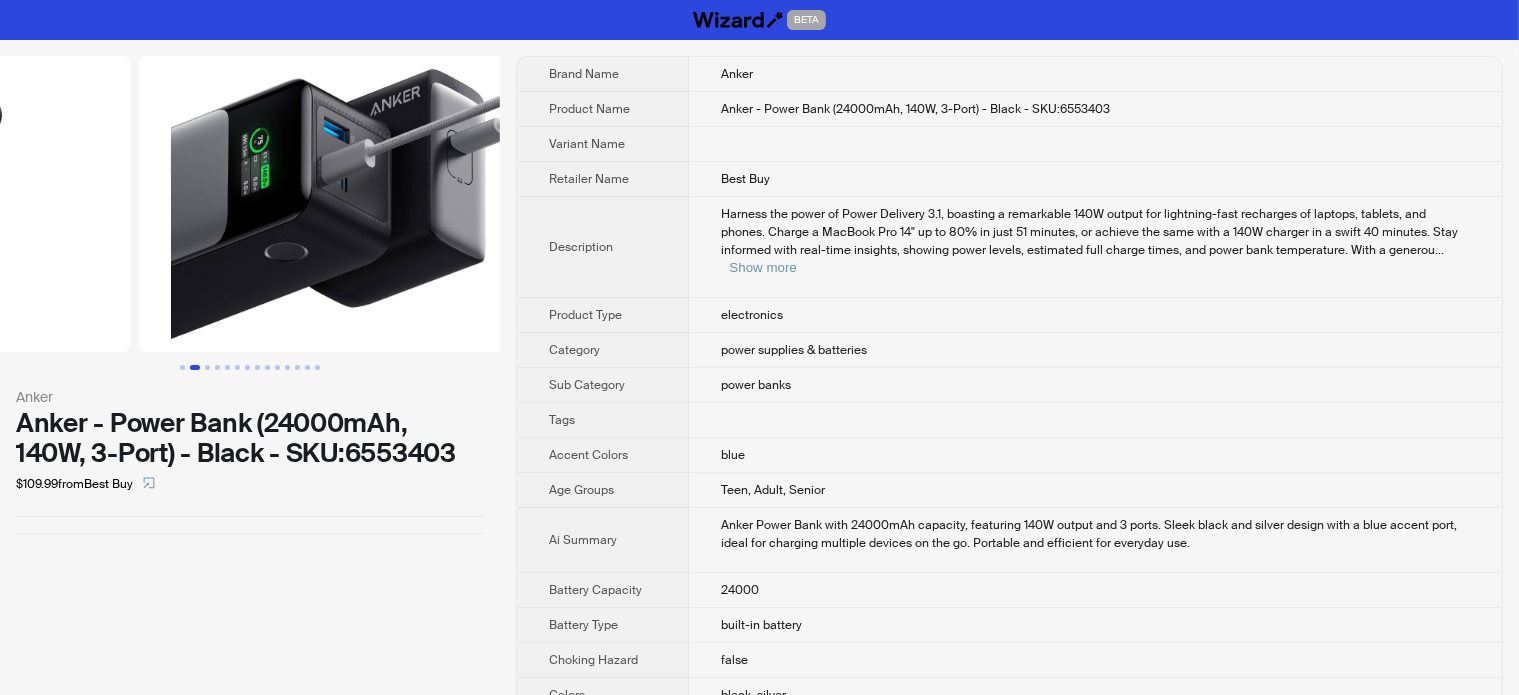 drag, startPoint x: 350, startPoint y: 223, endPoint x: 60, endPoint y: 293, distance: 298.32867 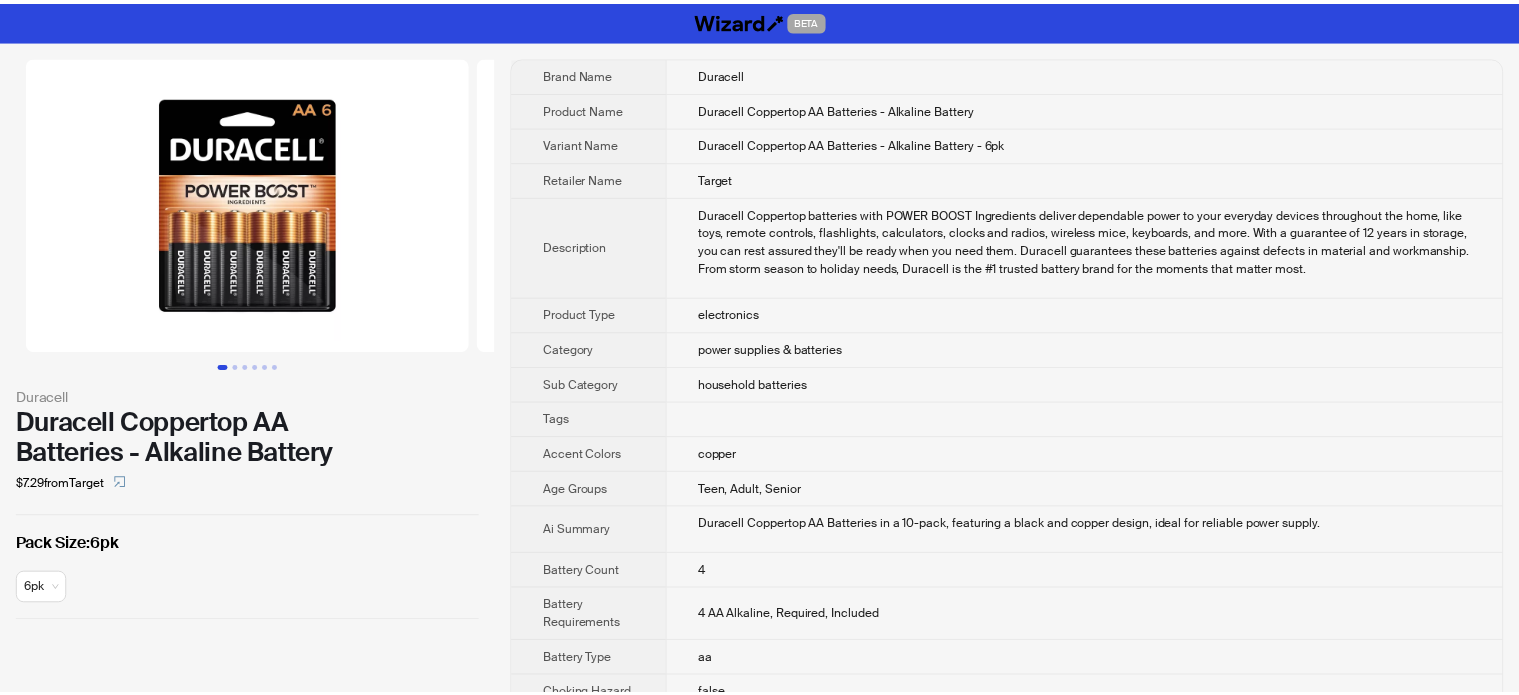 scroll, scrollTop: 0, scrollLeft: 0, axis: both 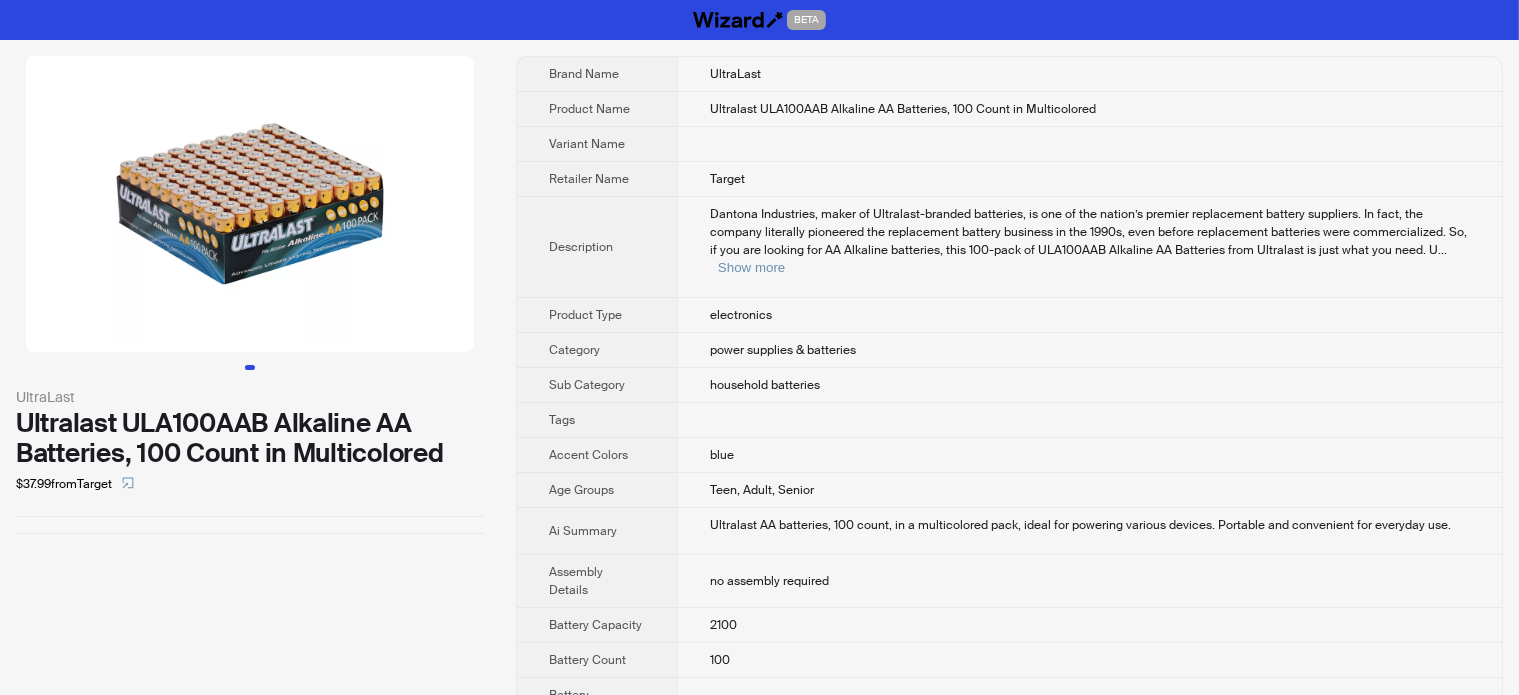 click on "UltraLast Ultralast ULA100AAB Alkaline AA Batteries, 100 Count in Multicolored $37.99  from  Target" at bounding box center [250, 295] 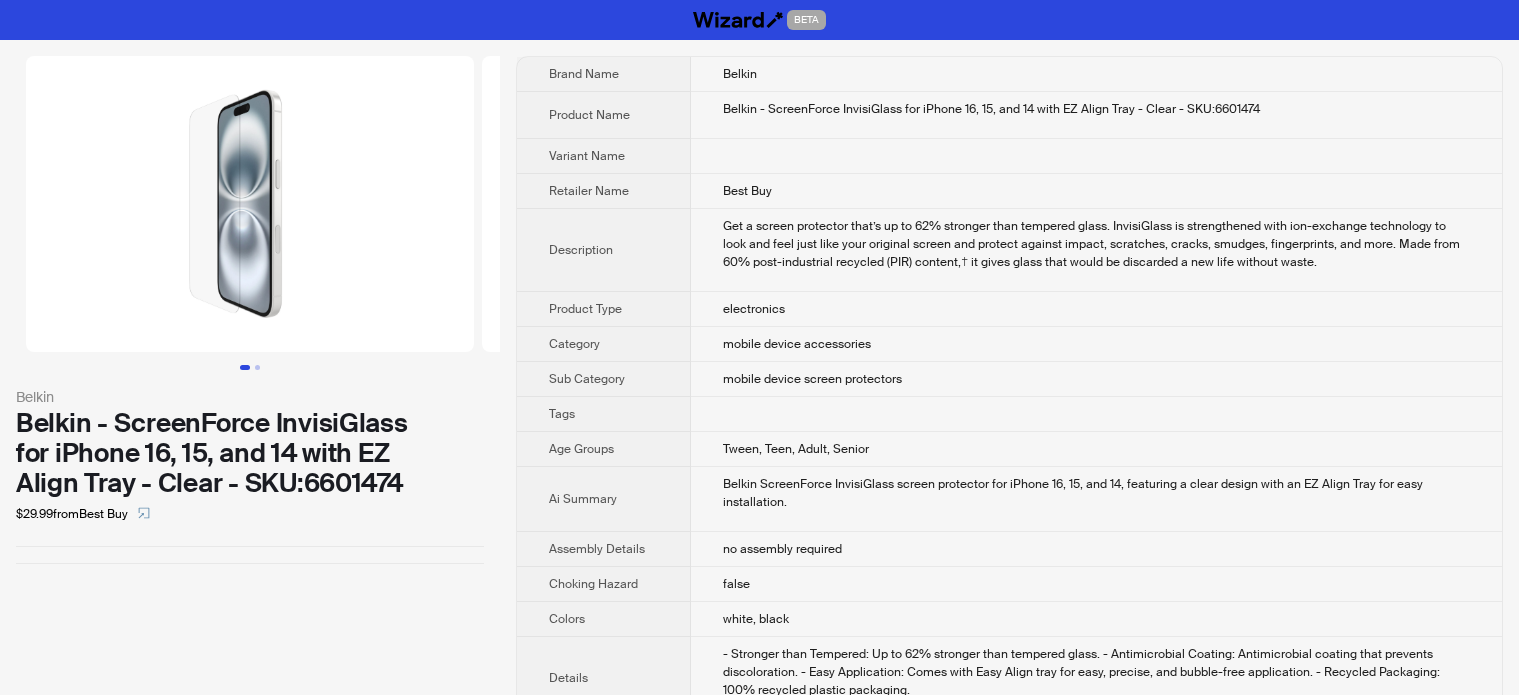 scroll, scrollTop: 0, scrollLeft: 0, axis: both 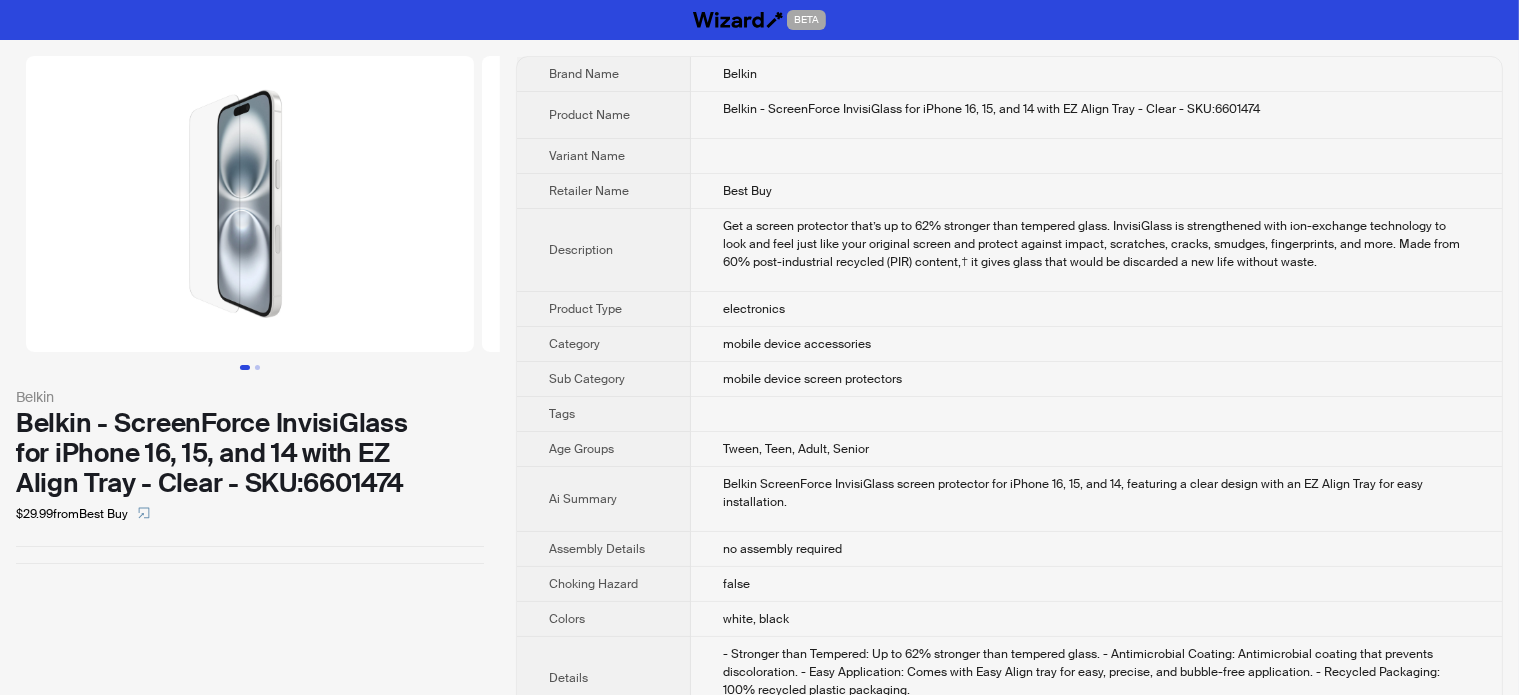 click on "Belkin Belkin - ScreenForce InvisiGlass for iPhone 16, 15, and 14 with EZ Align Tray - Clear - SKU:6601474 $29.99  from  Best Buy" at bounding box center [250, 310] 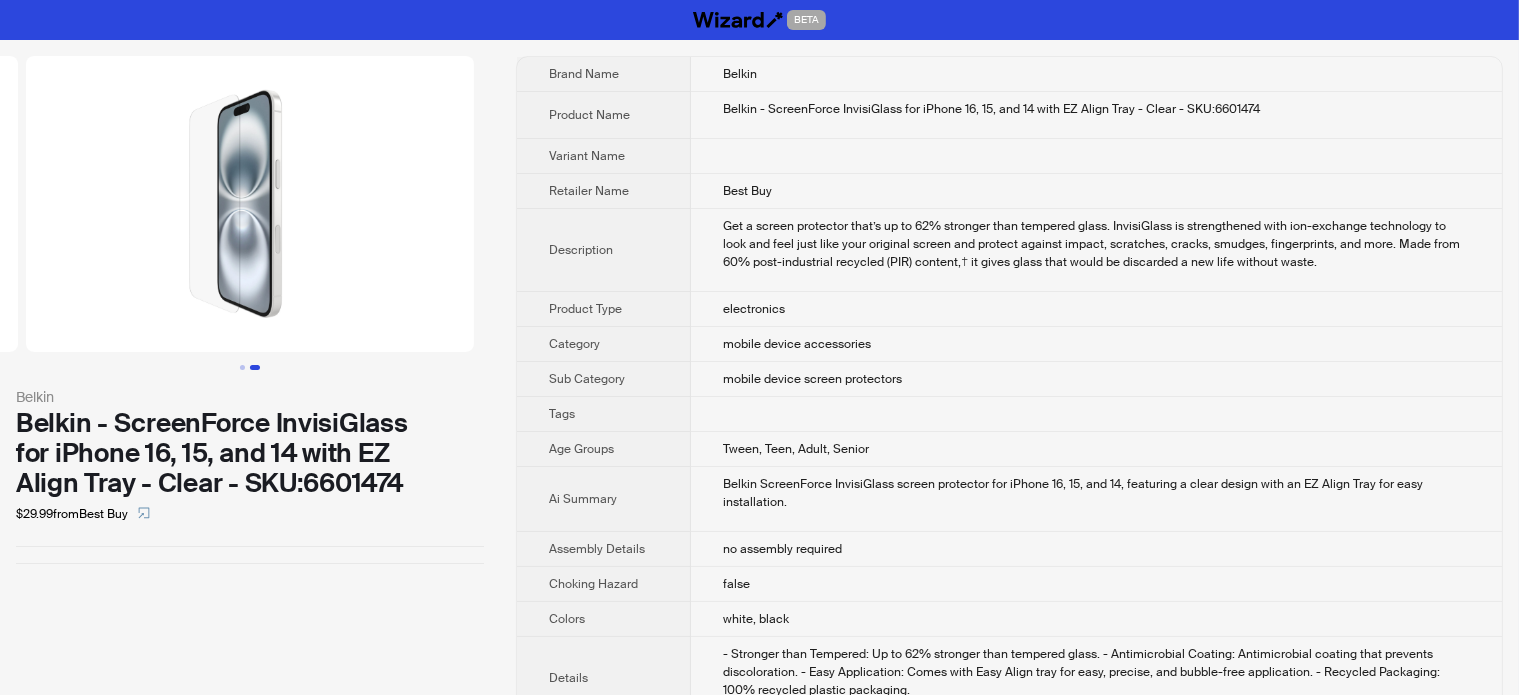 drag, startPoint x: 335, startPoint y: 266, endPoint x: 6, endPoint y: 252, distance: 329.29773 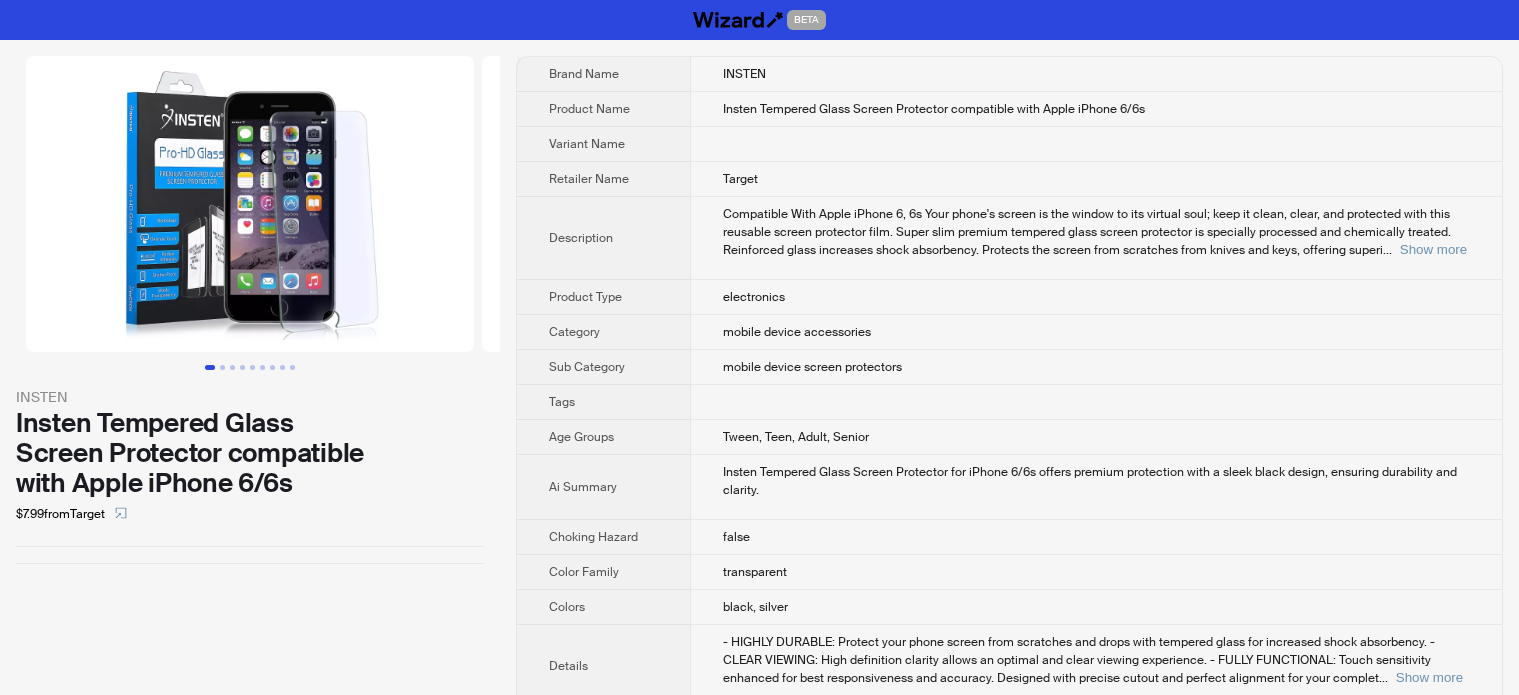 scroll, scrollTop: 0, scrollLeft: 0, axis: both 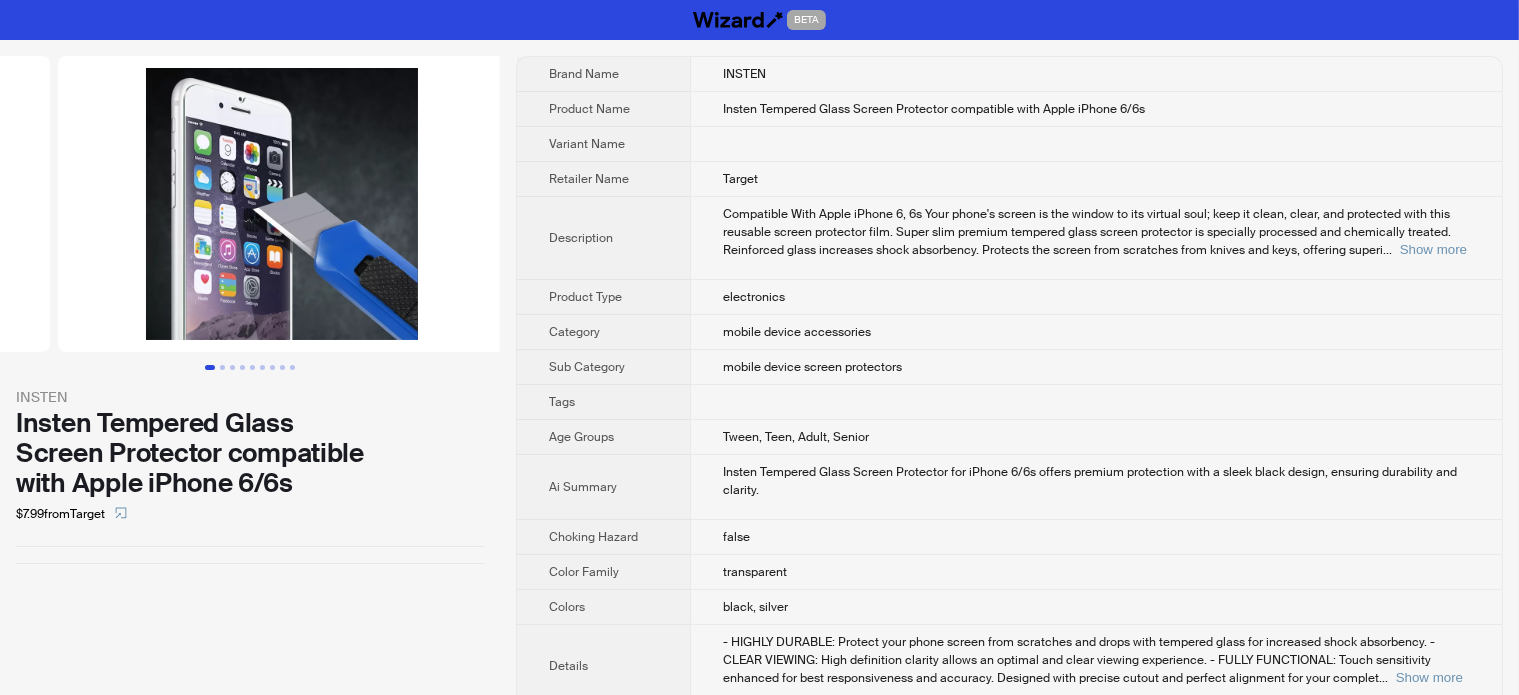 drag, startPoint x: 402, startPoint y: 239, endPoint x: 102, endPoint y: 298, distance: 305.7466 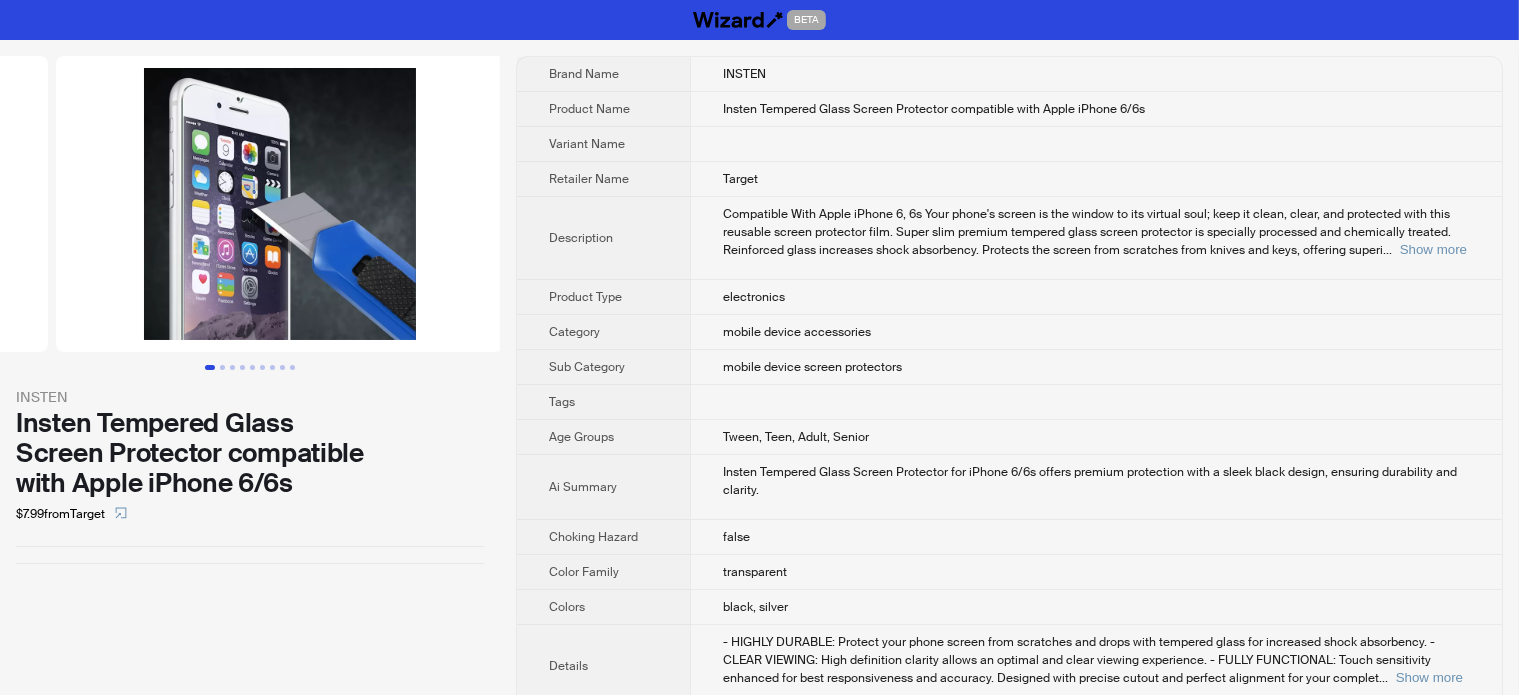click at bounding box center [250, 204] 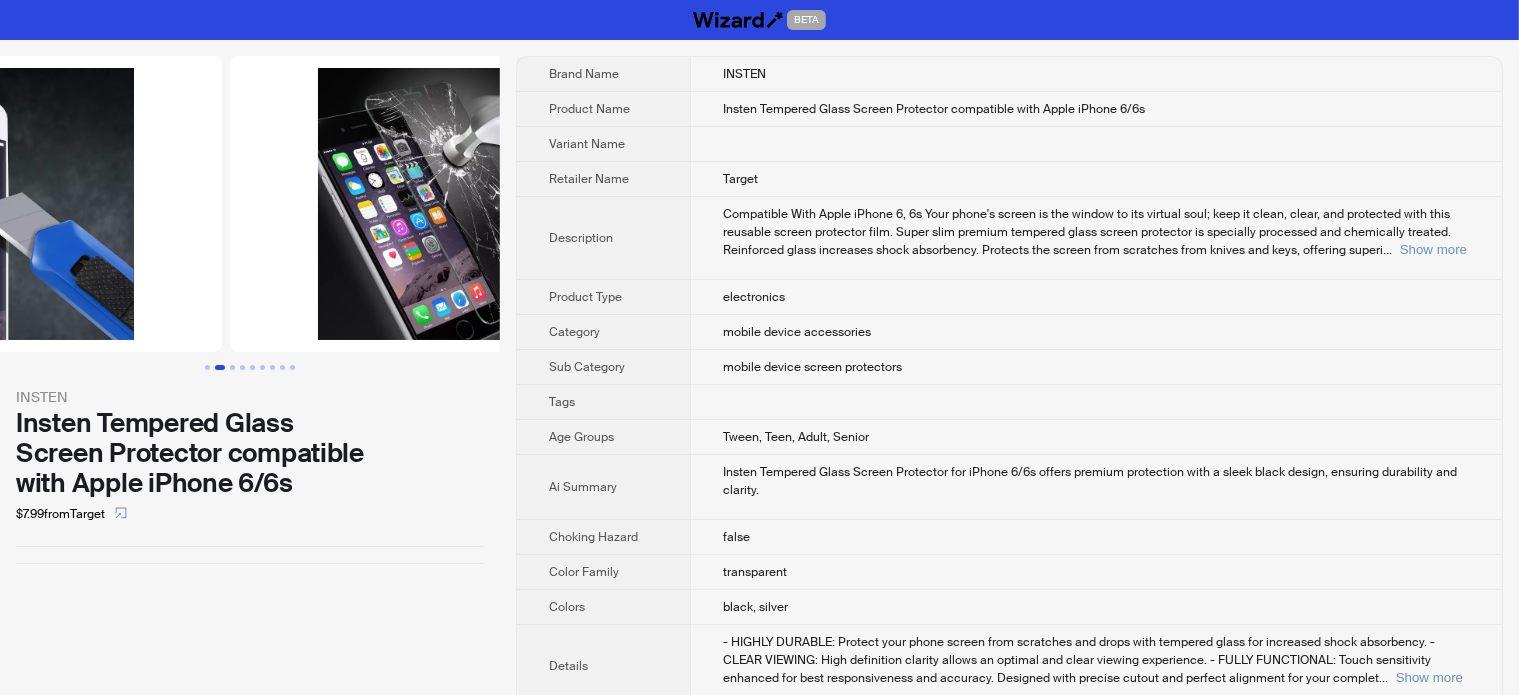 drag, startPoint x: 252, startPoint y: 289, endPoint x: 113, endPoint y: 299, distance: 139.35925 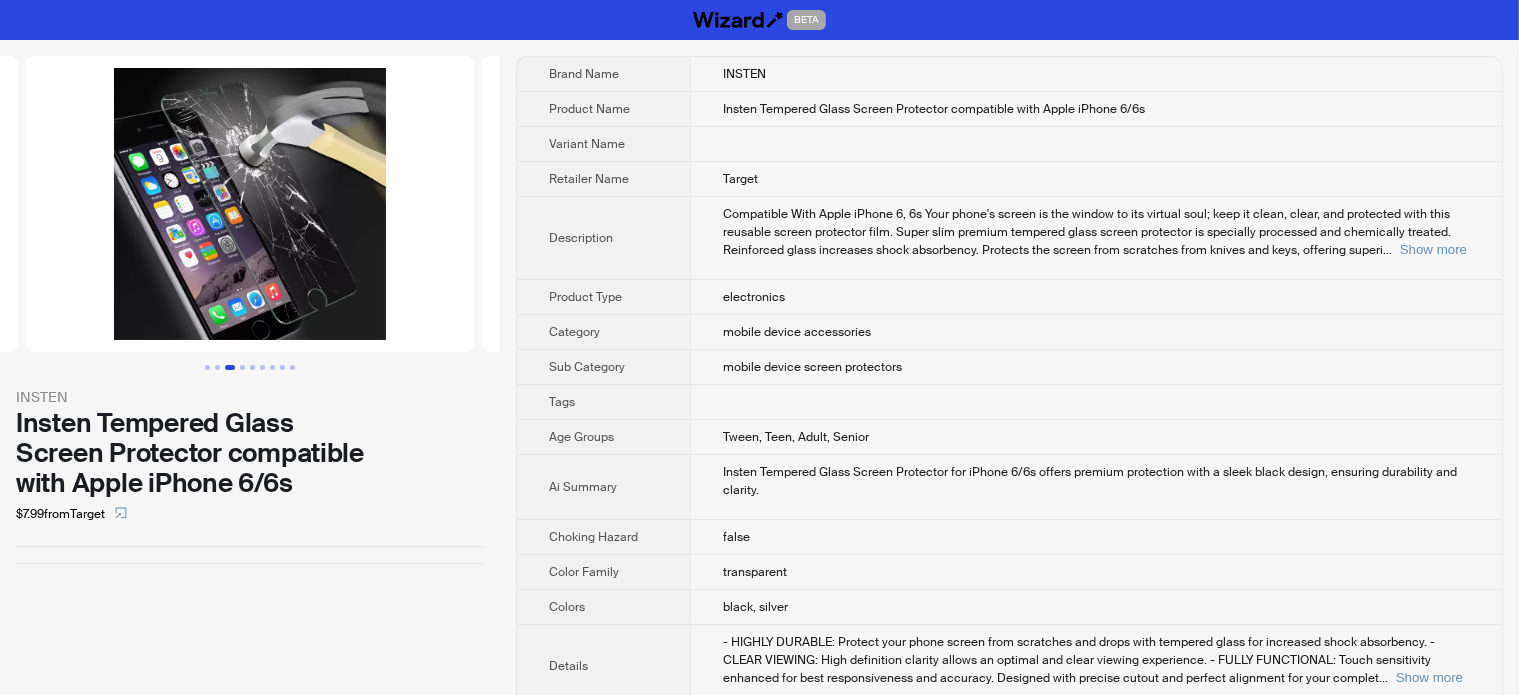 click on "INSTEN Insten Tempered Glass Screen Protector compatible with Apple iPhone 6/6s $7.99  from  Target" at bounding box center [250, 310] 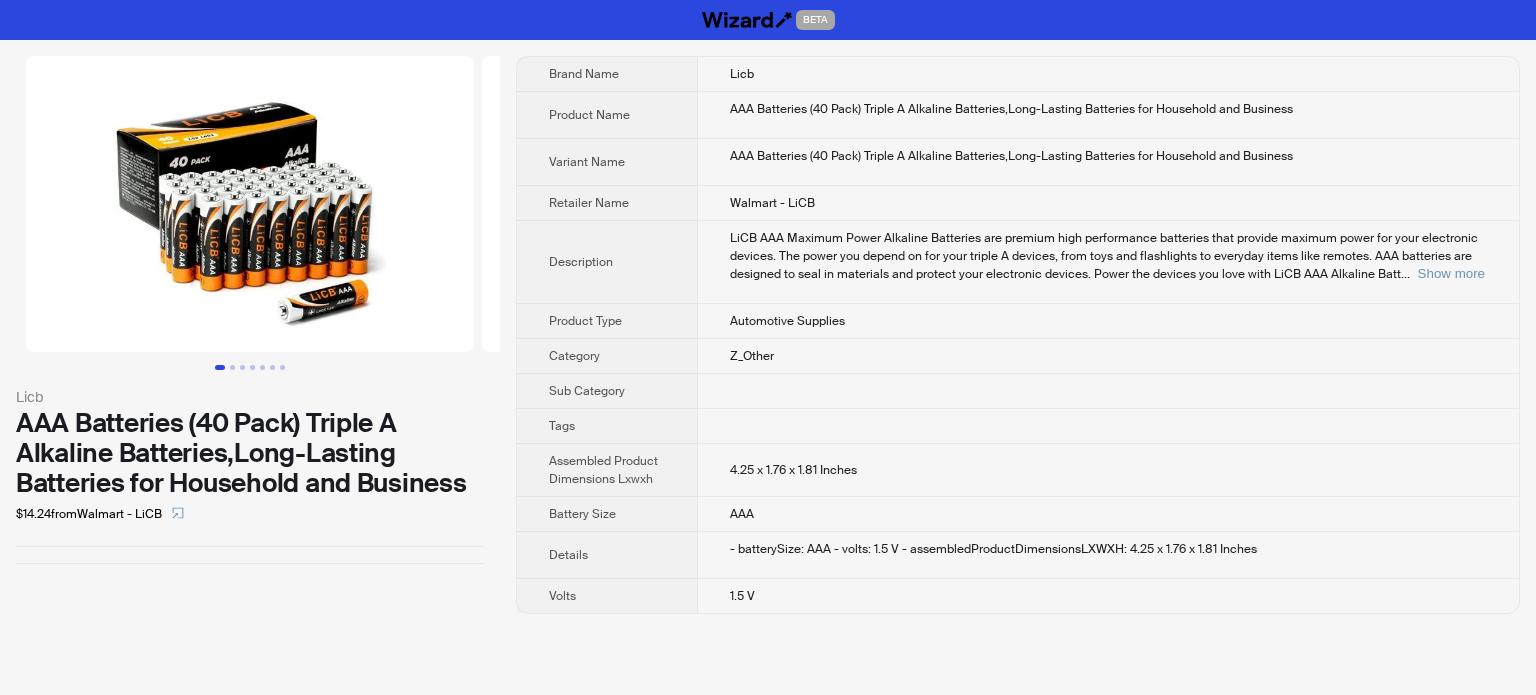 scroll, scrollTop: 0, scrollLeft: 0, axis: both 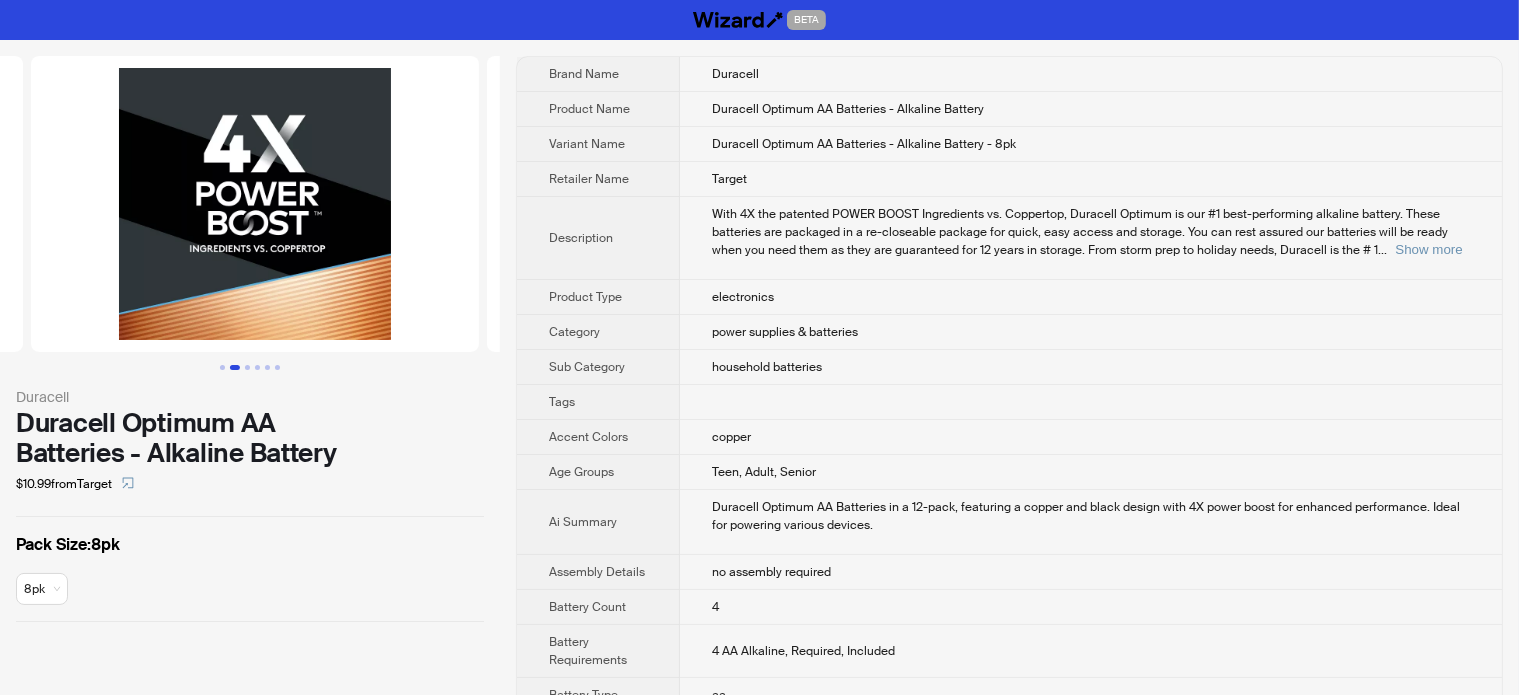 drag, startPoint x: 188, startPoint y: 298, endPoint x: 0, endPoint y: 327, distance: 190.22356 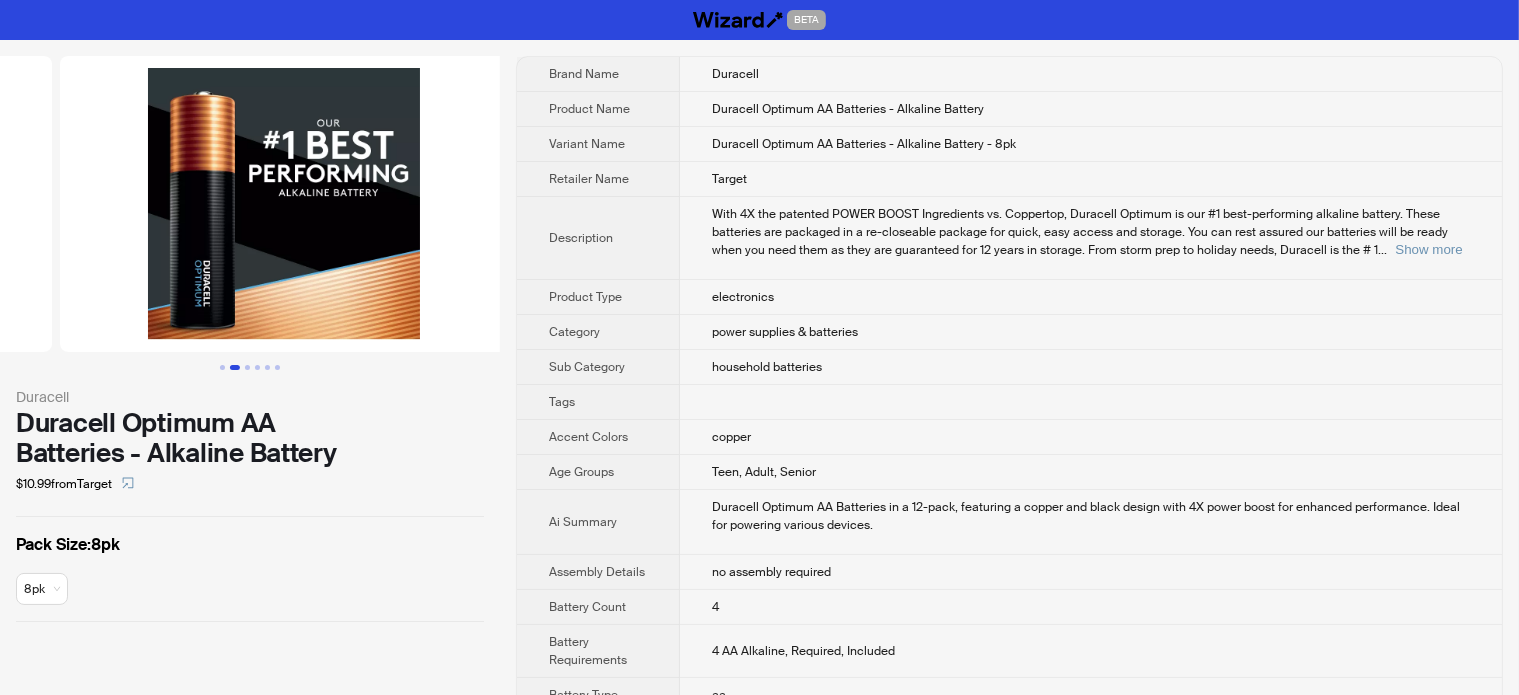 drag, startPoint x: 332, startPoint y: 192, endPoint x: 53, endPoint y: 267, distance: 288.90482 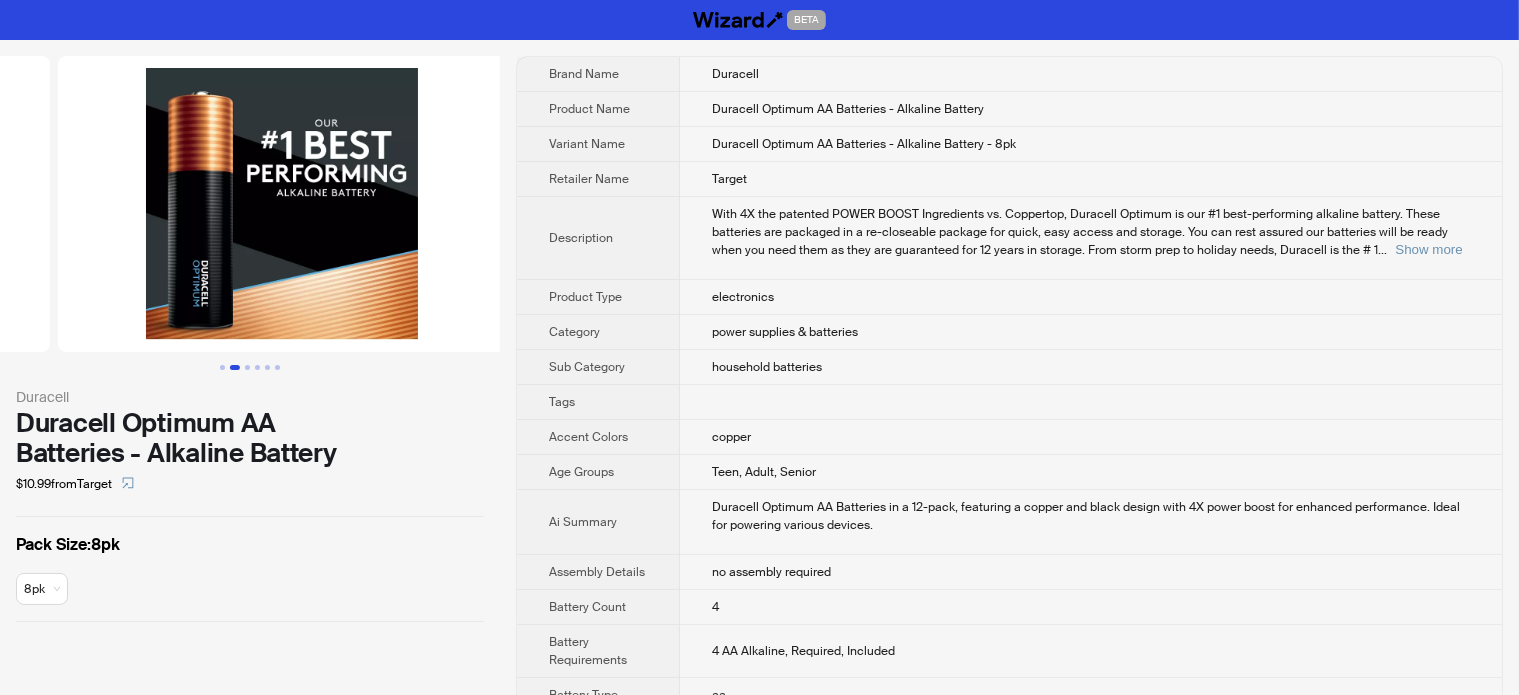 click at bounding box center [-174, 204] 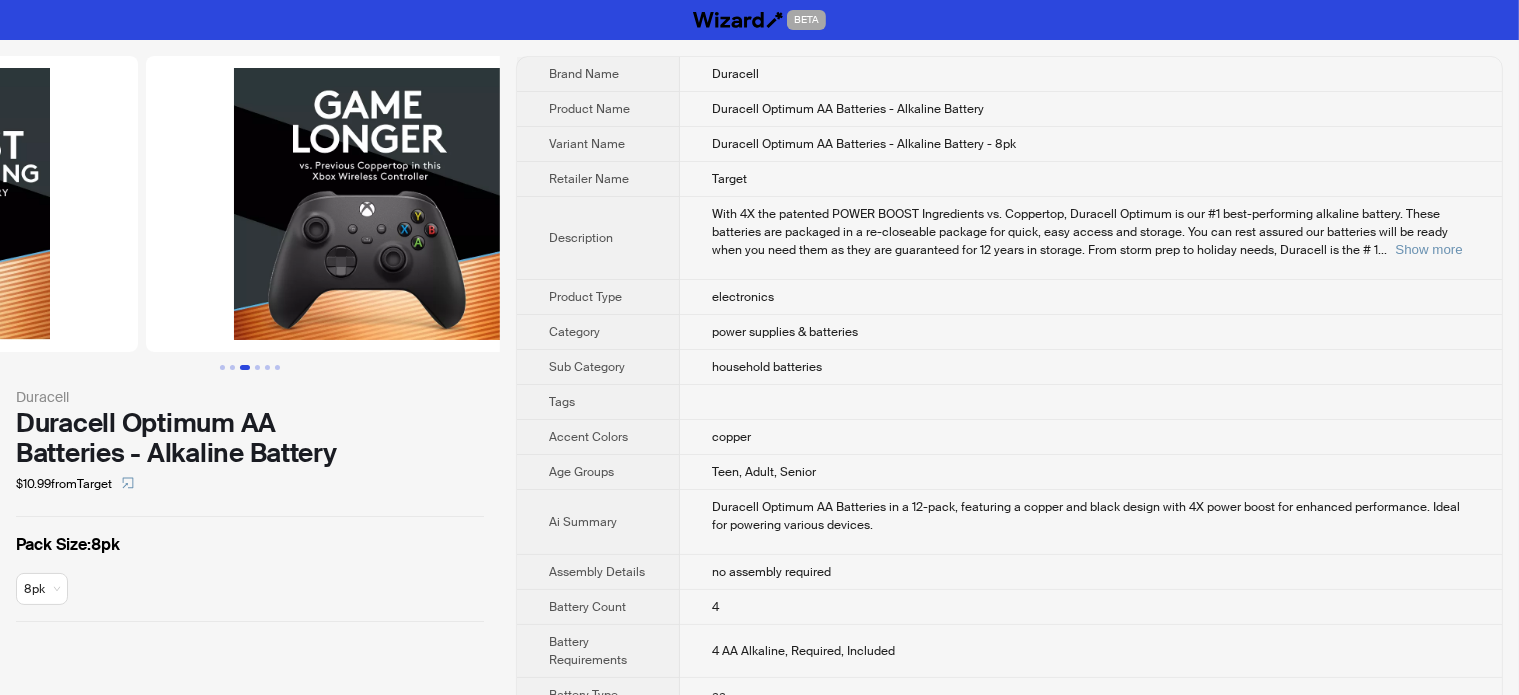 drag, startPoint x: 280, startPoint y: 218, endPoint x: 43, endPoint y: 241, distance: 238.11342 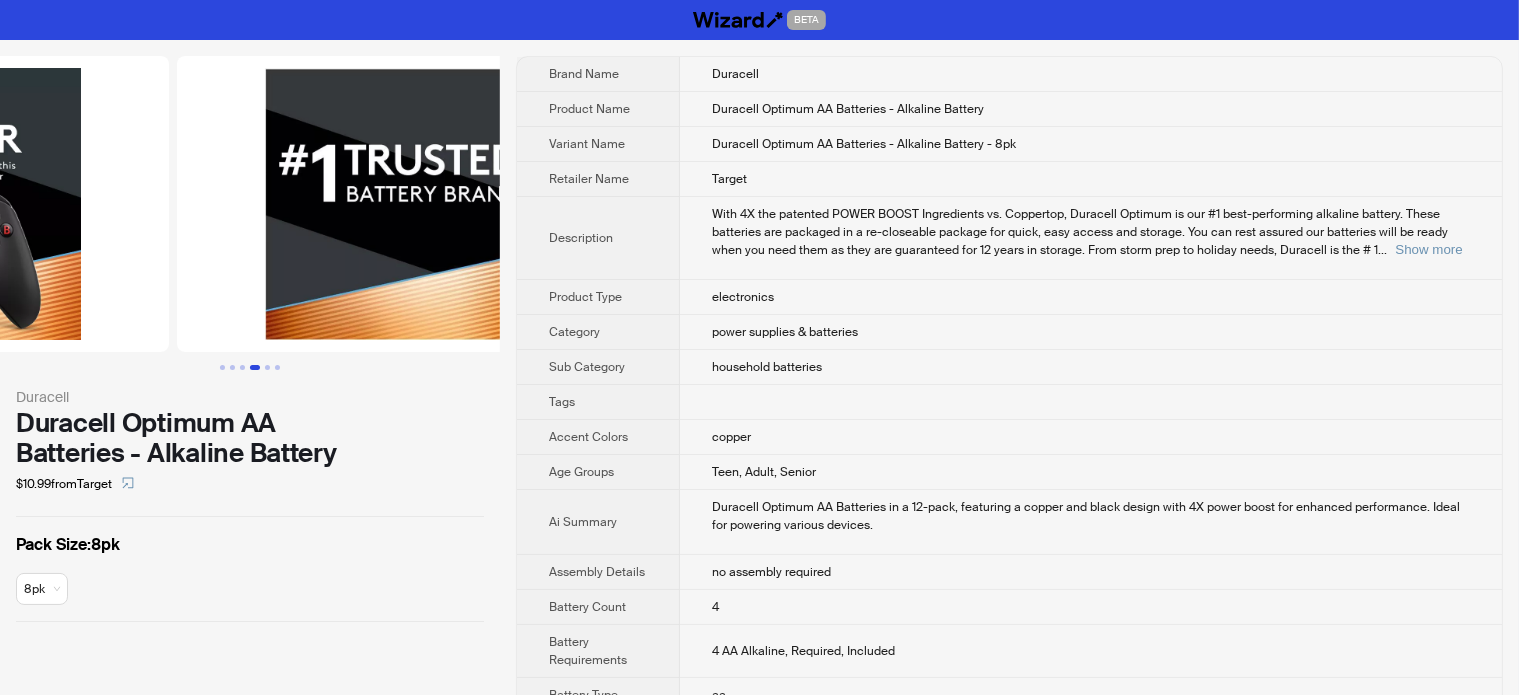 drag, startPoint x: 279, startPoint y: 161, endPoint x: 62, endPoint y: 219, distance: 224.61745 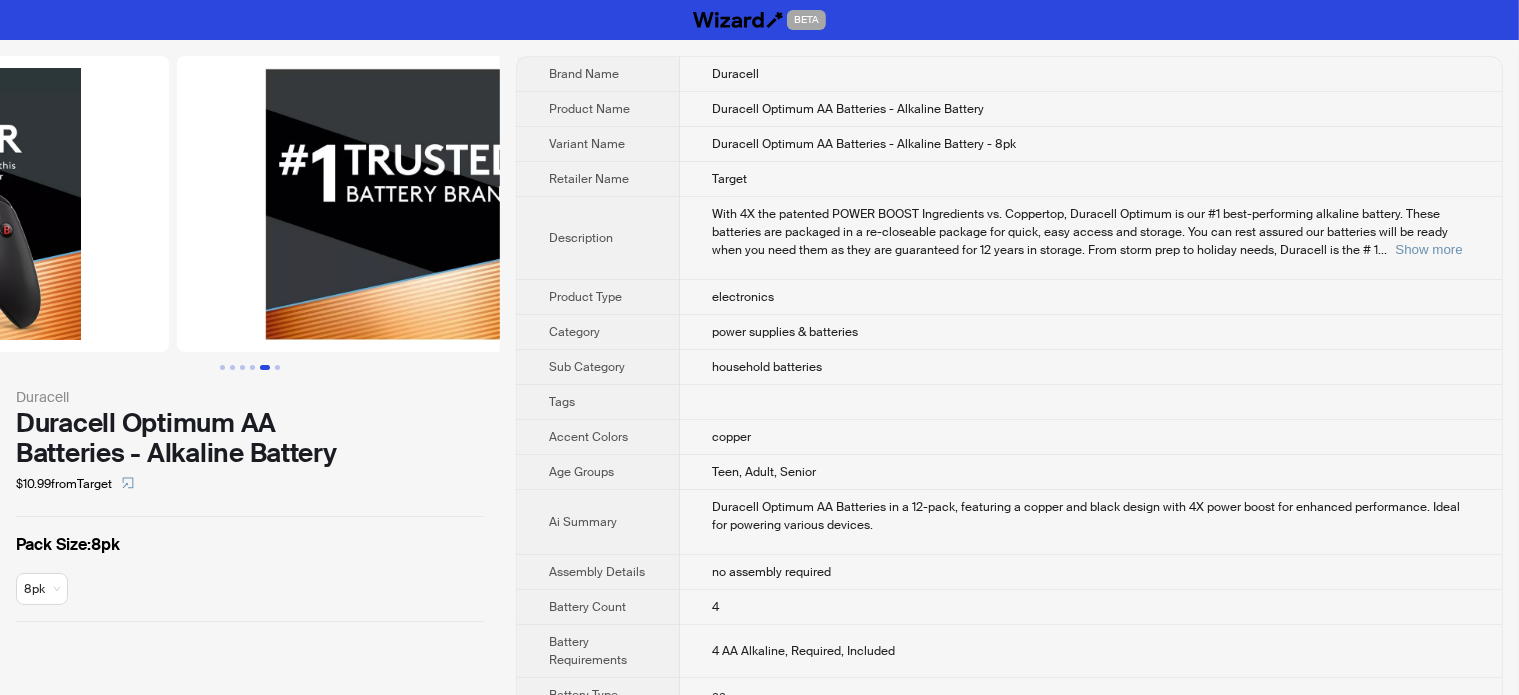 scroll, scrollTop: 0, scrollLeft: 1824, axis: horizontal 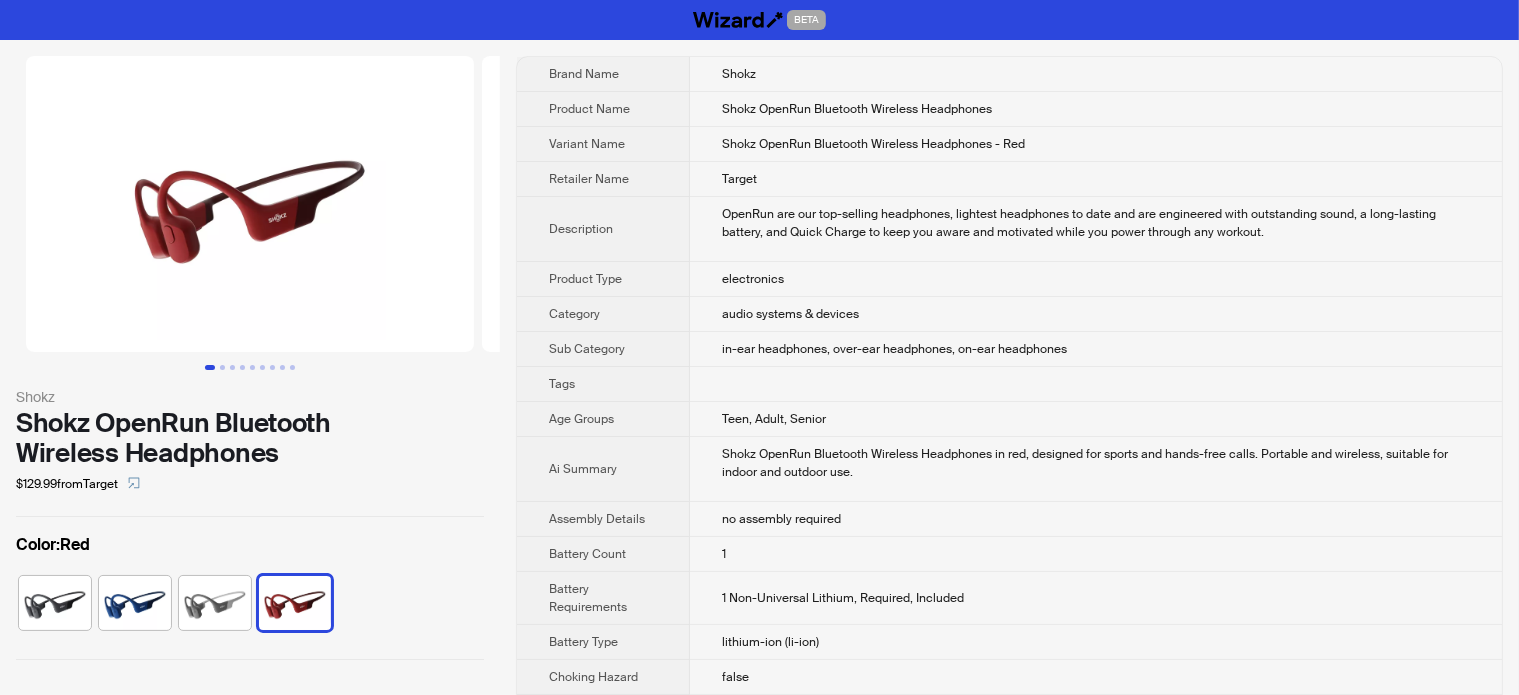 click at bounding box center [239, 204] 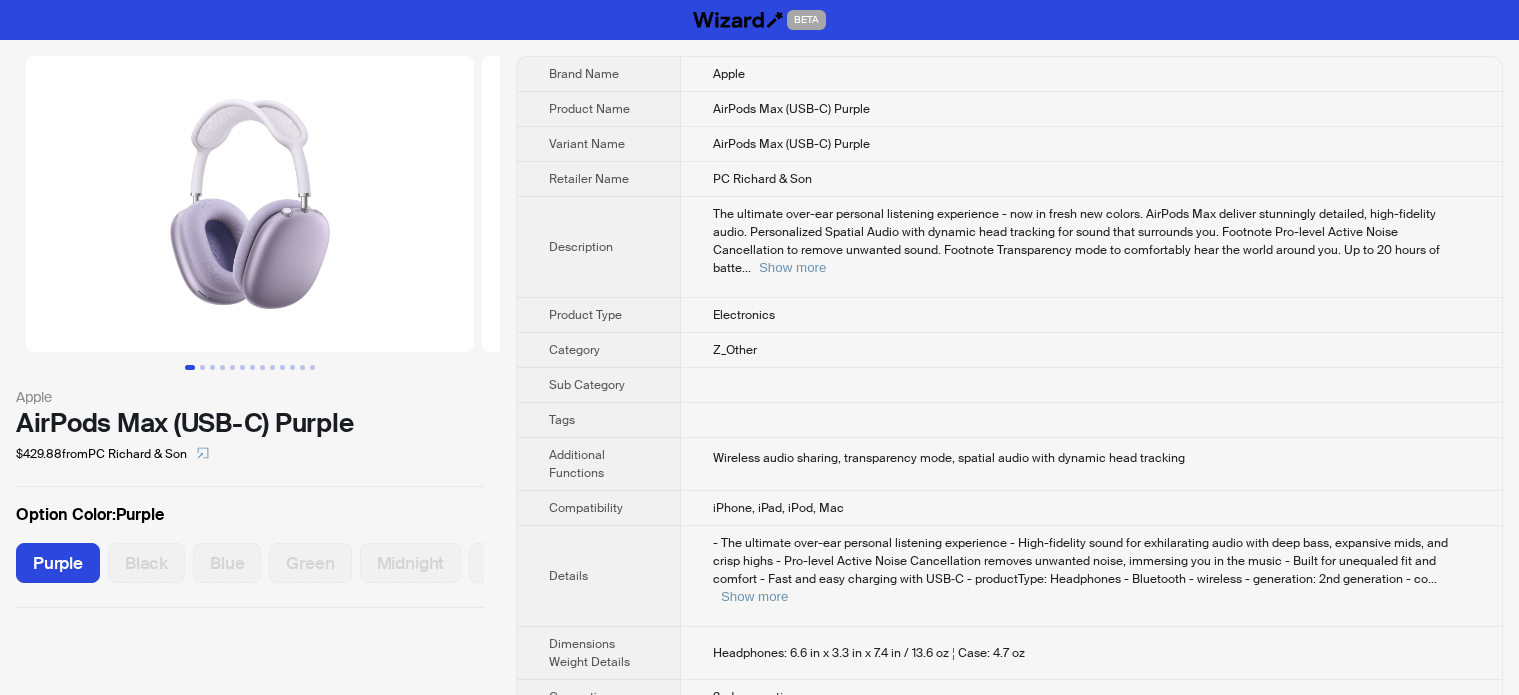 scroll, scrollTop: 0, scrollLeft: 0, axis: both 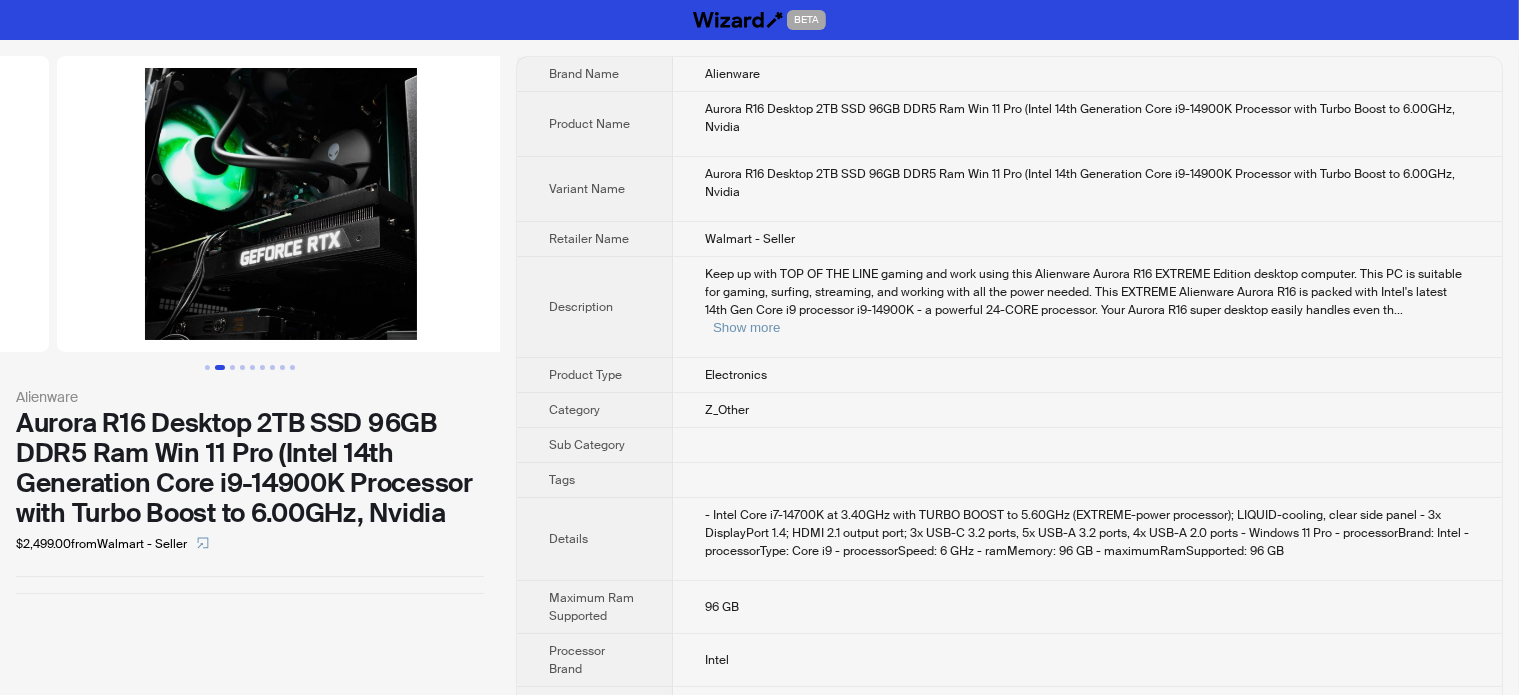 drag, startPoint x: 277, startPoint y: 334, endPoint x: 88, endPoint y: 475, distance: 235.80077 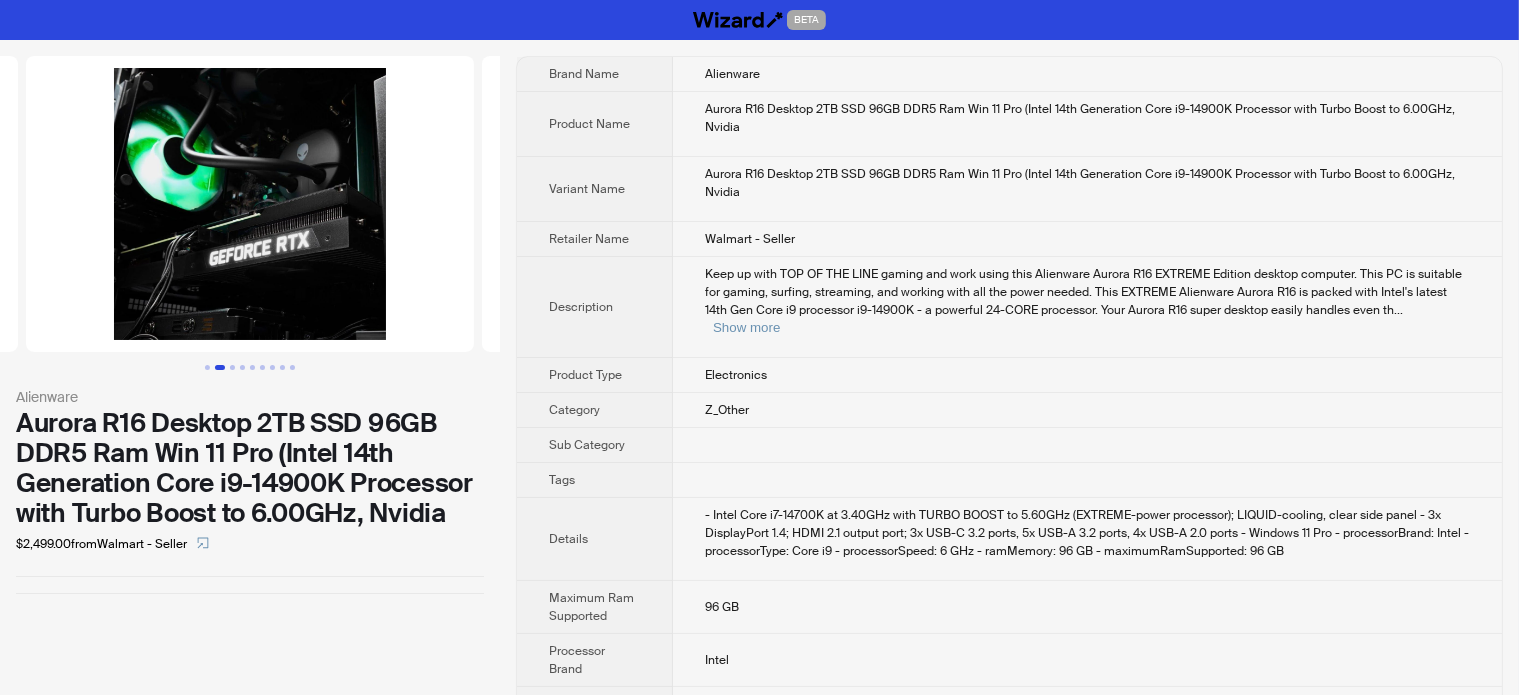 drag, startPoint x: 419, startPoint y: 379, endPoint x: 115, endPoint y: 461, distance: 314.86505 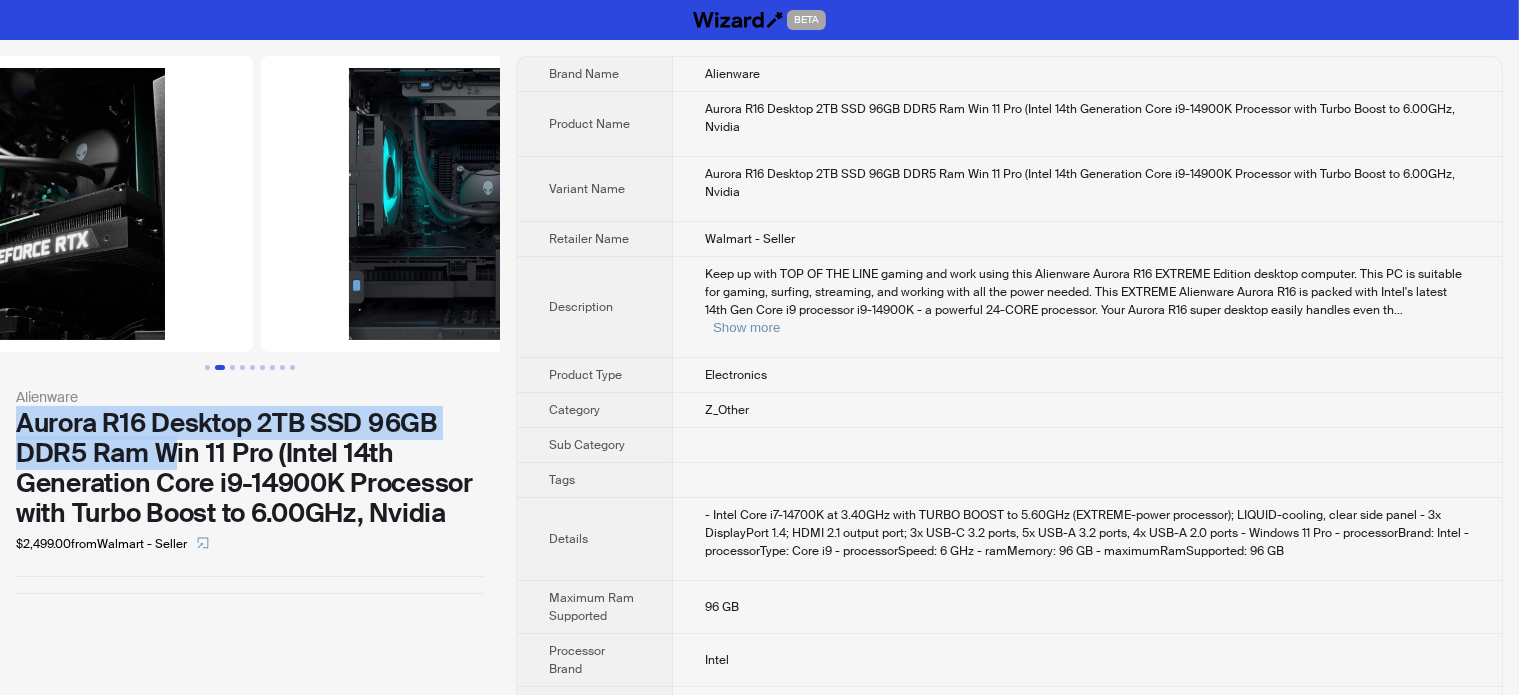drag, startPoint x: 328, startPoint y: 243, endPoint x: 72, endPoint y: 292, distance: 260.64728 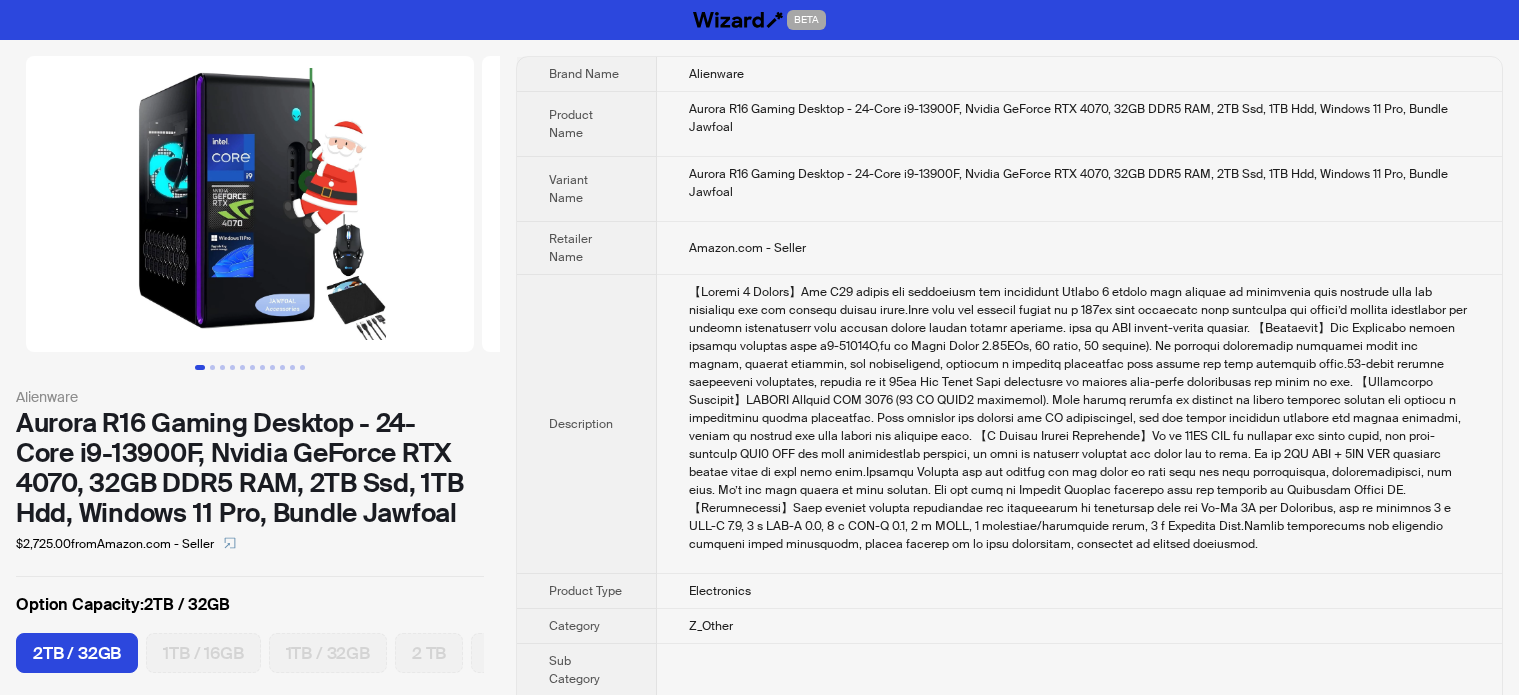 scroll, scrollTop: 0, scrollLeft: 0, axis: both 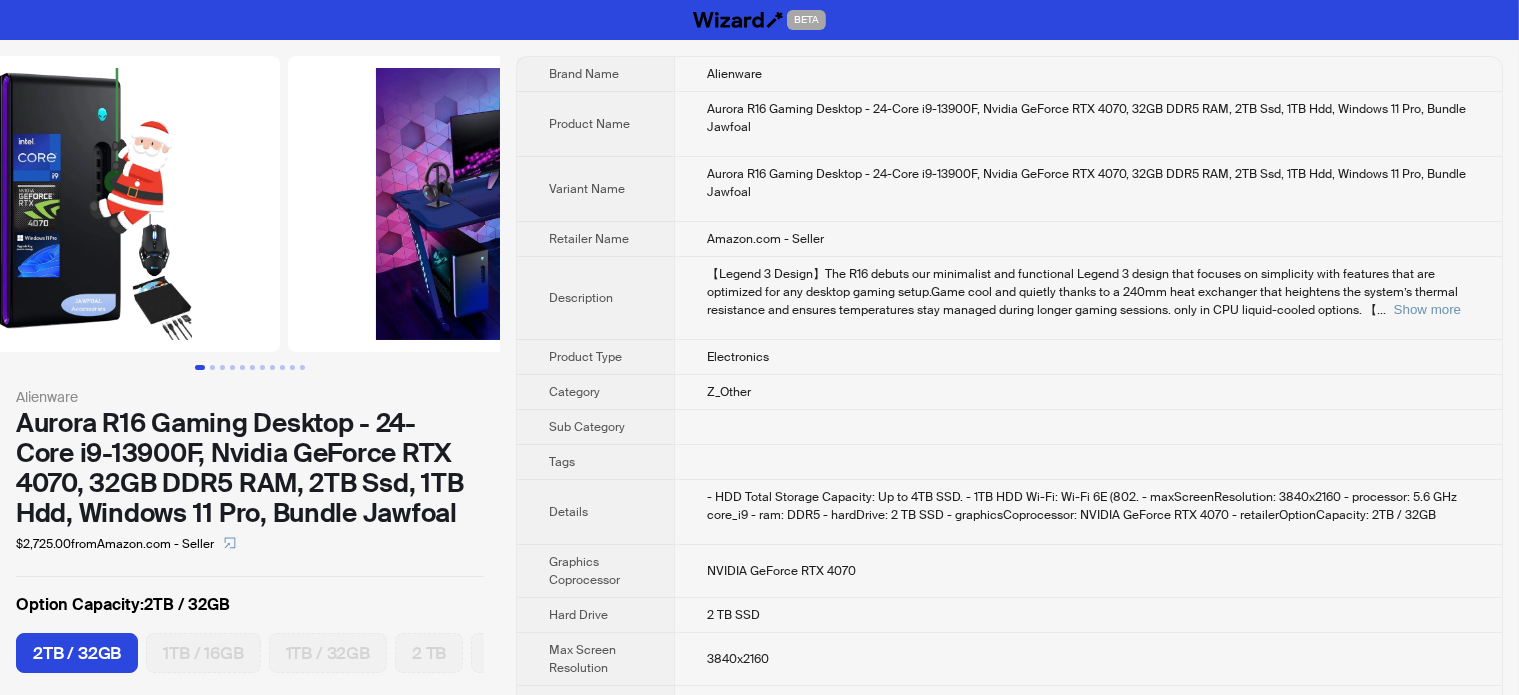 drag, startPoint x: 400, startPoint y: 285, endPoint x: 52, endPoint y: 380, distance: 360.73398 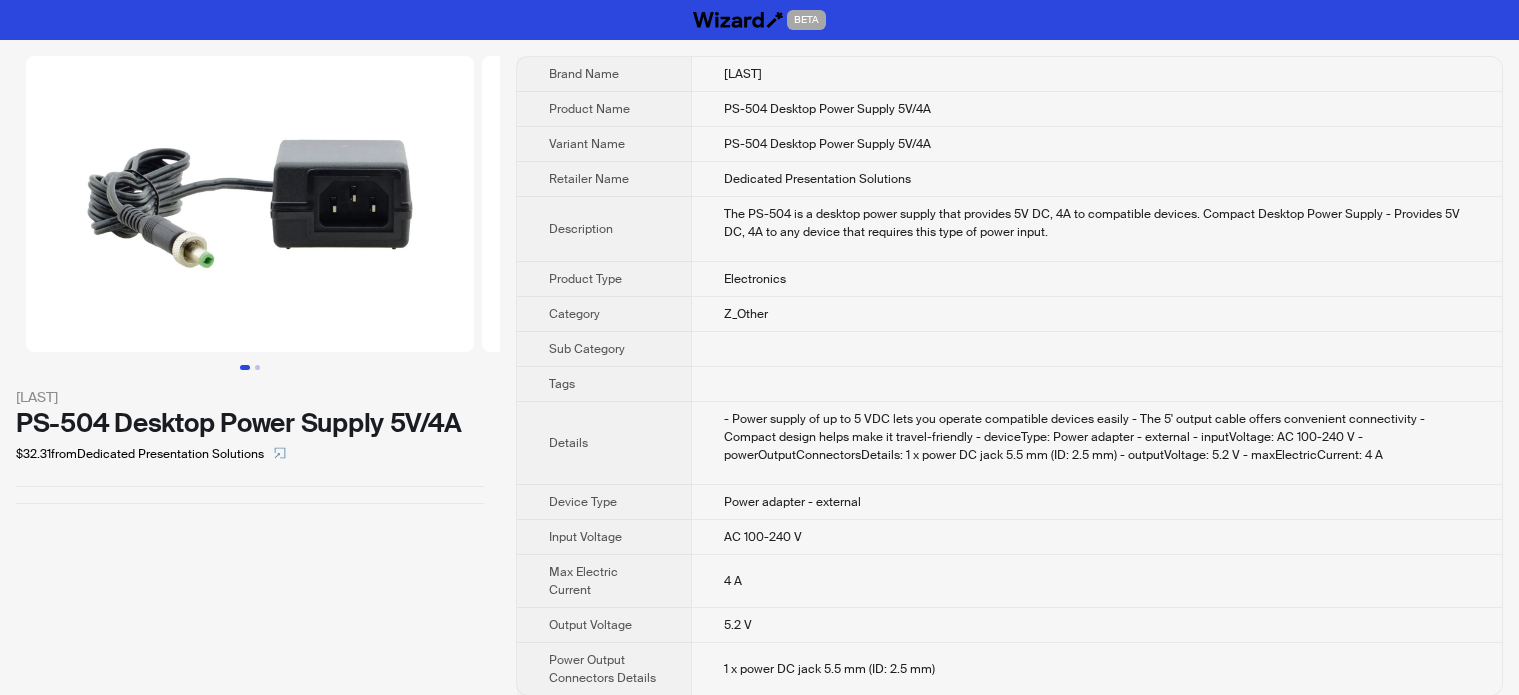 scroll, scrollTop: 0, scrollLeft: 0, axis: both 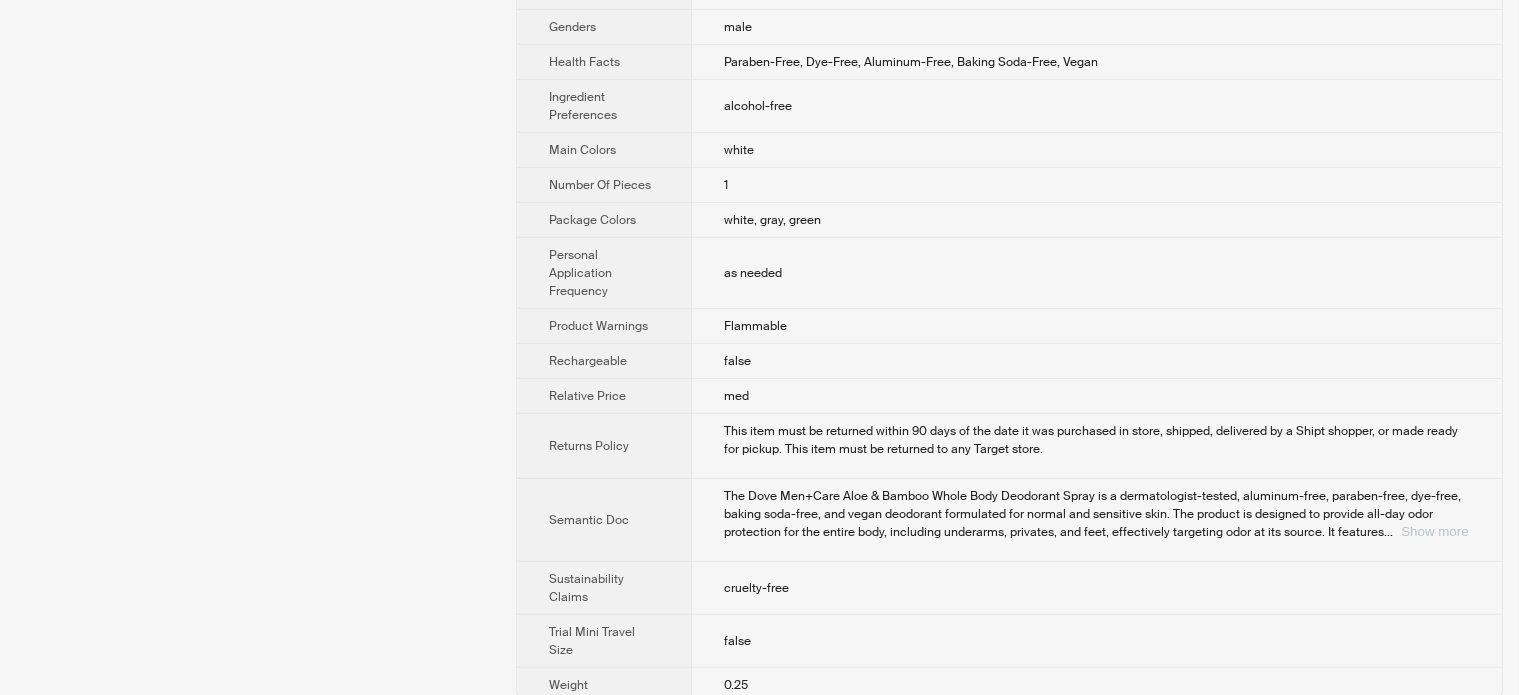 click on "Show more" at bounding box center [1434, 531] 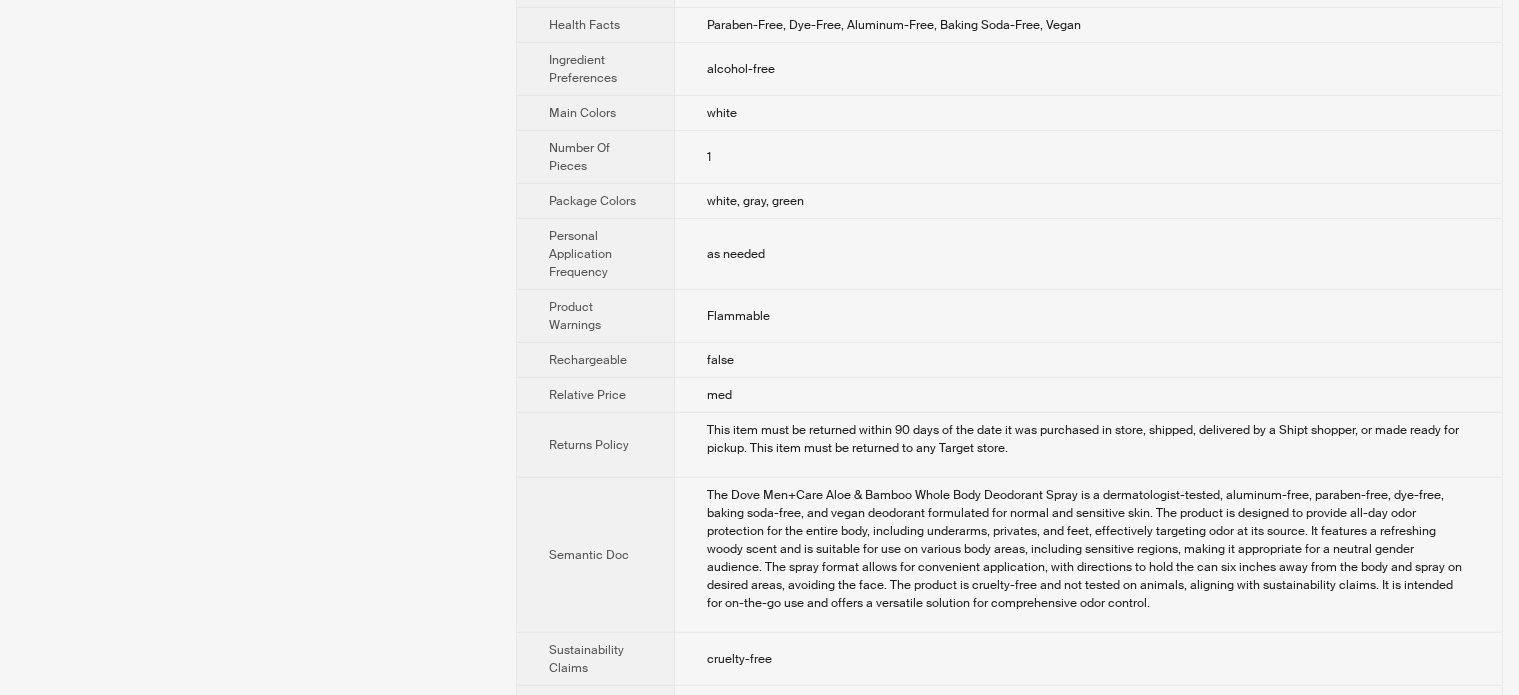scroll, scrollTop: 0, scrollLeft: 0, axis: both 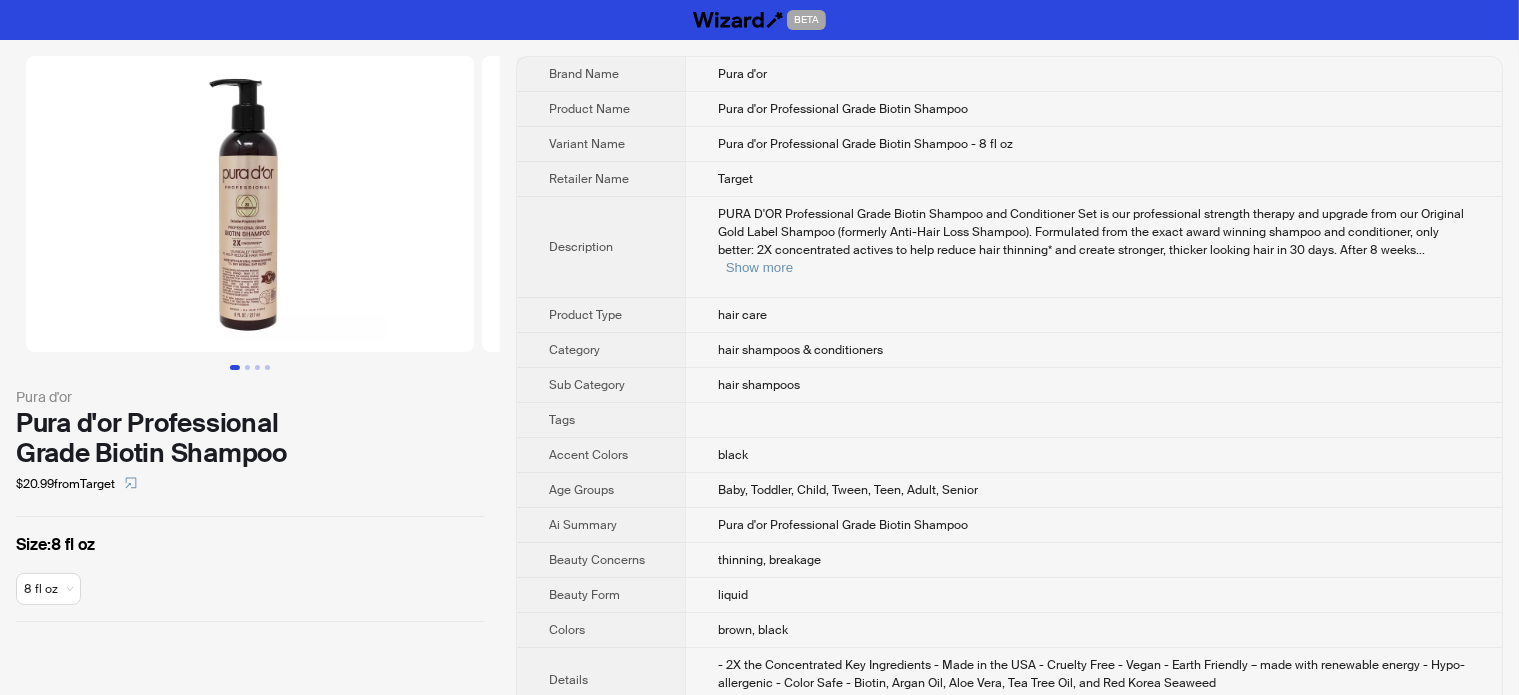 click on "Size :  8 fl oz 8 fl oz" at bounding box center [250, 569] 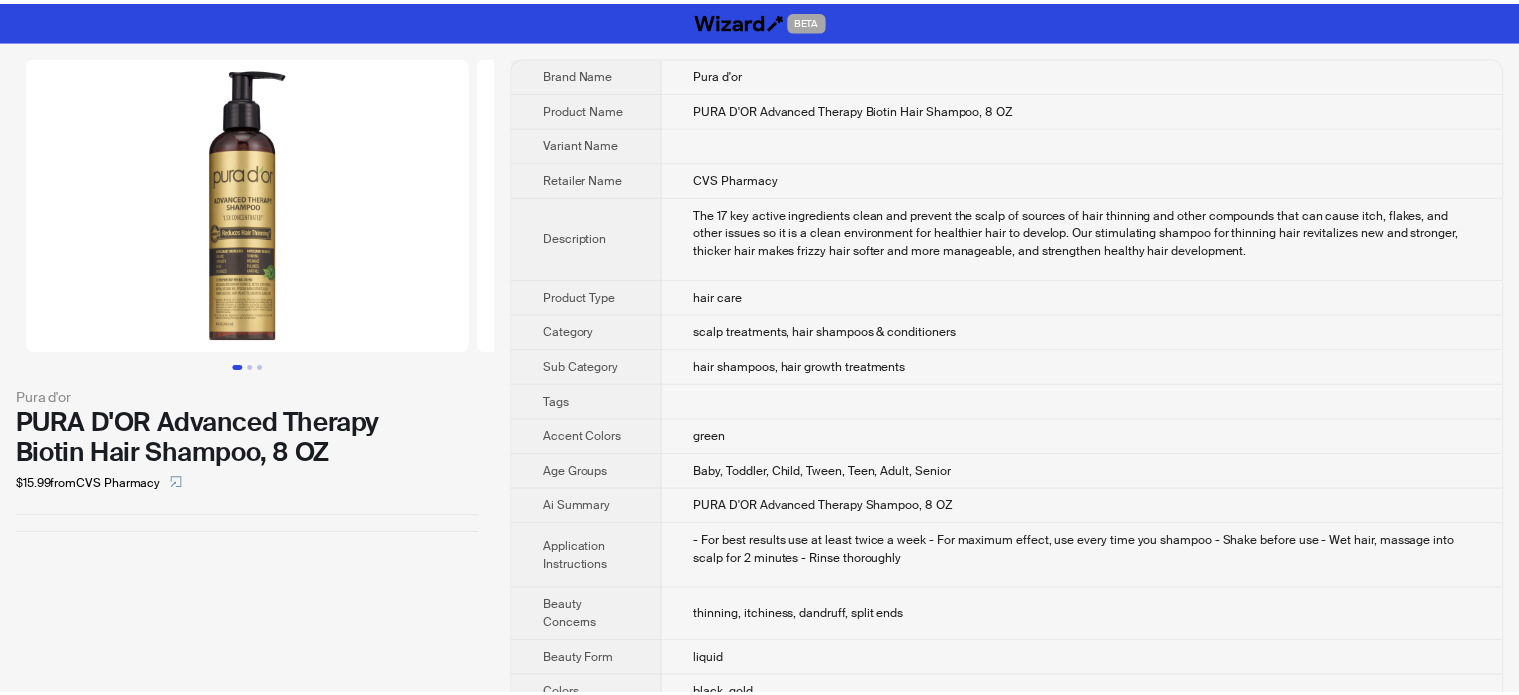 scroll, scrollTop: 0, scrollLeft: 0, axis: both 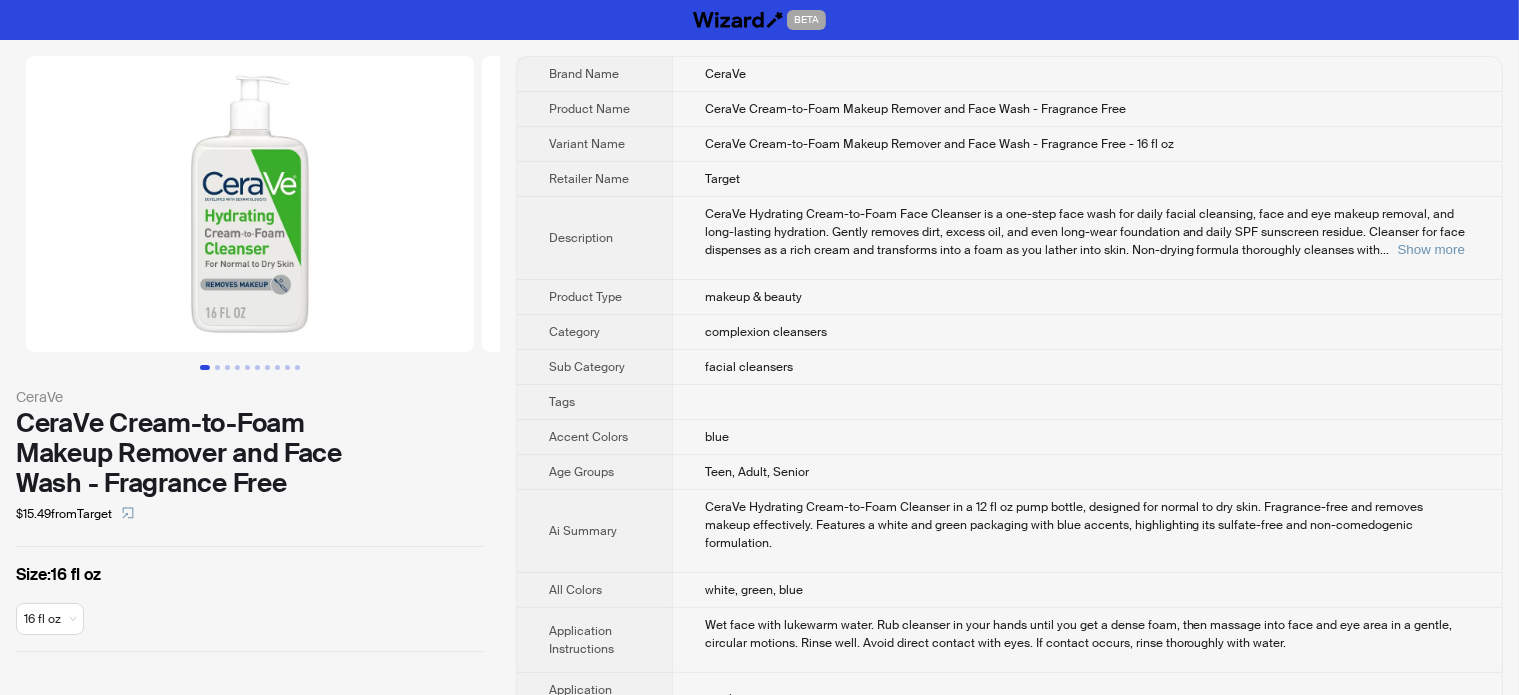drag, startPoint x: 10, startPoint y: 194, endPoint x: 49, endPoint y: 162, distance: 50.447994 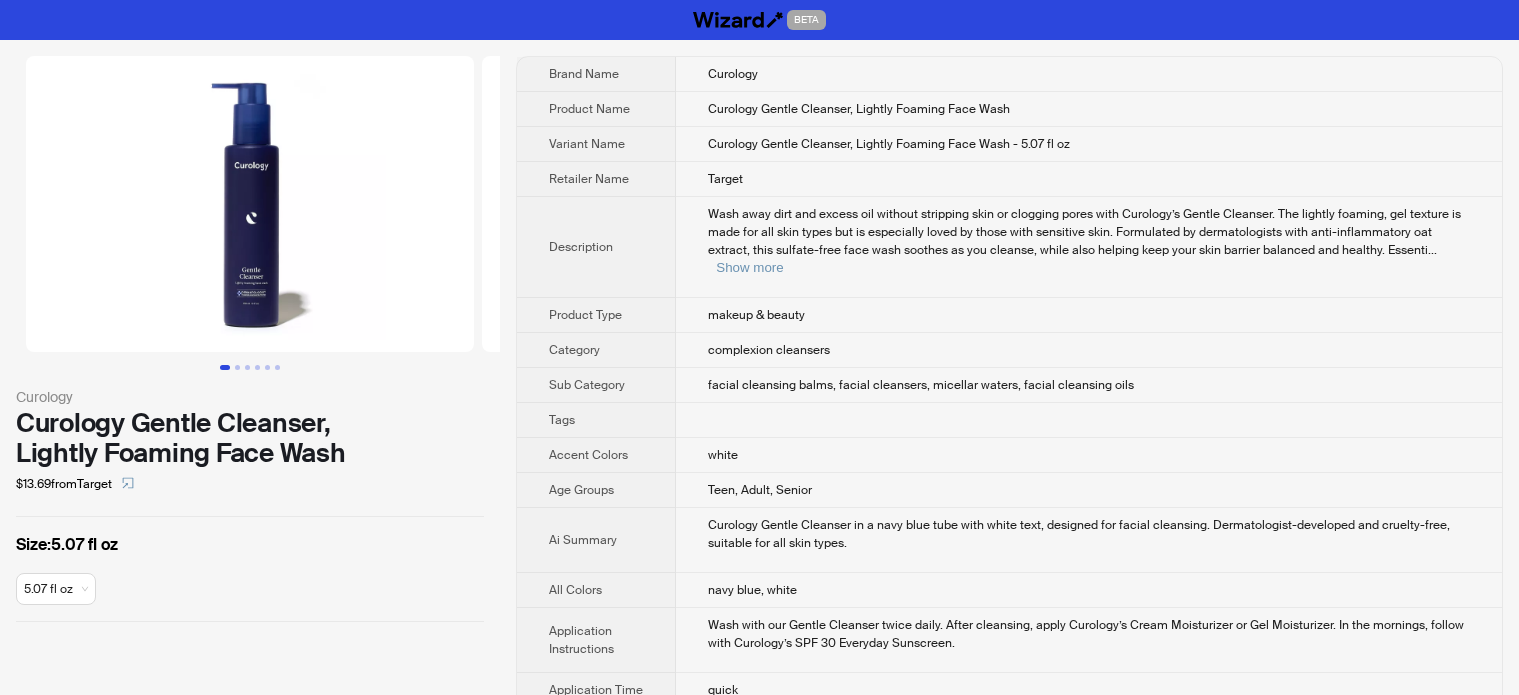scroll, scrollTop: 0, scrollLeft: 0, axis: both 